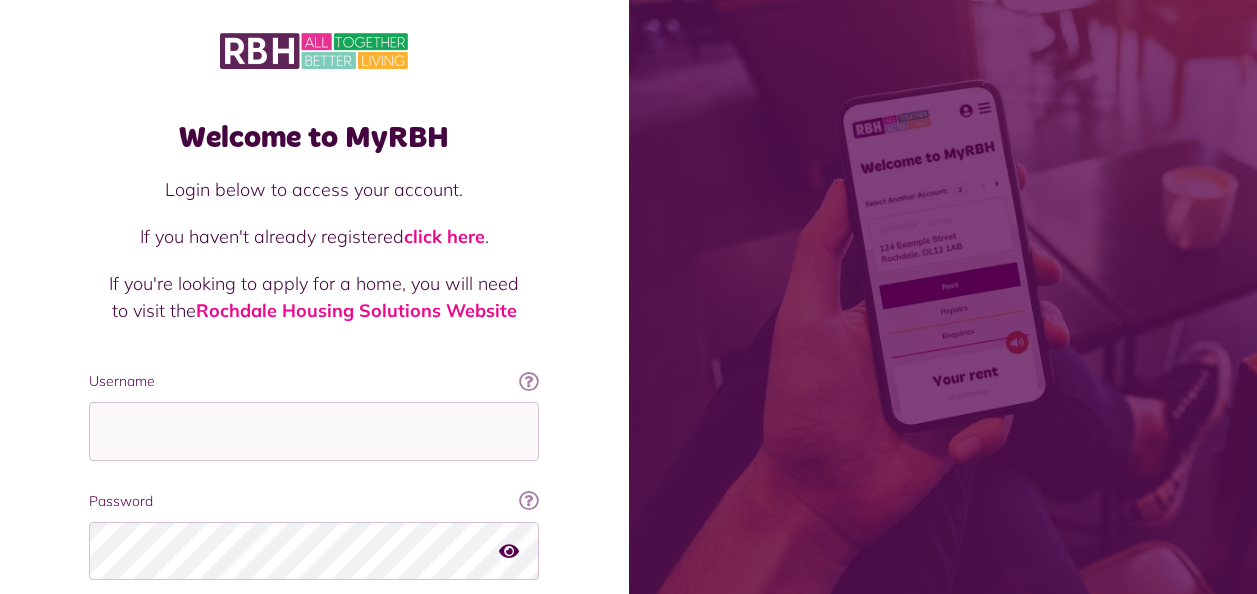scroll, scrollTop: 173, scrollLeft: 0, axis: vertical 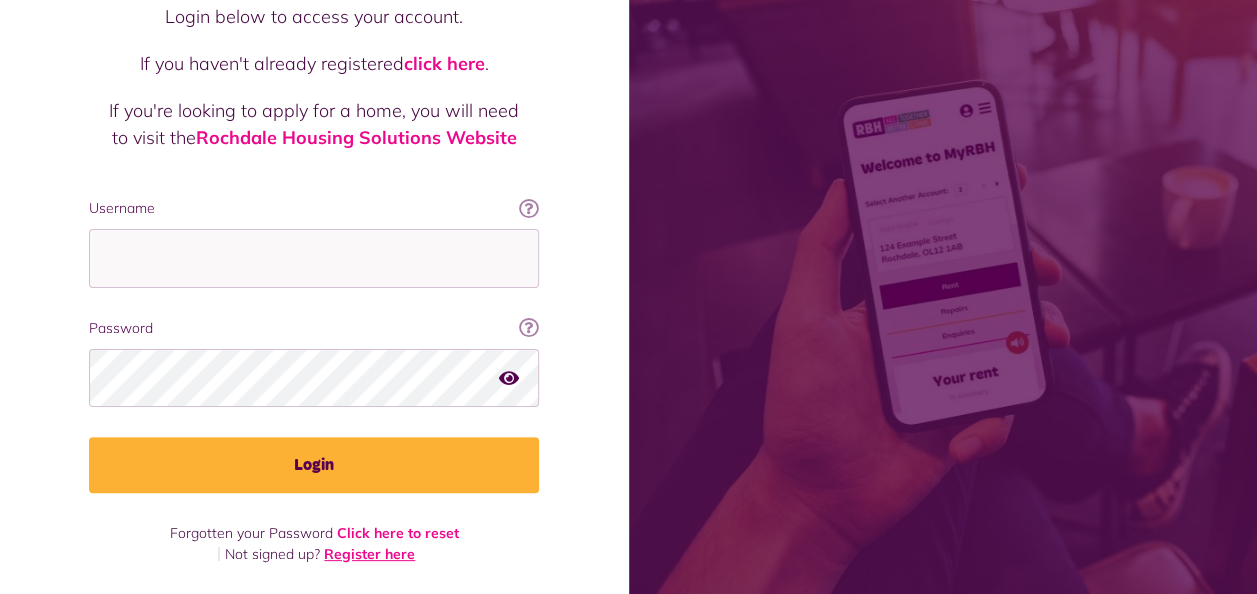 click on "Register here" at bounding box center (369, 554) 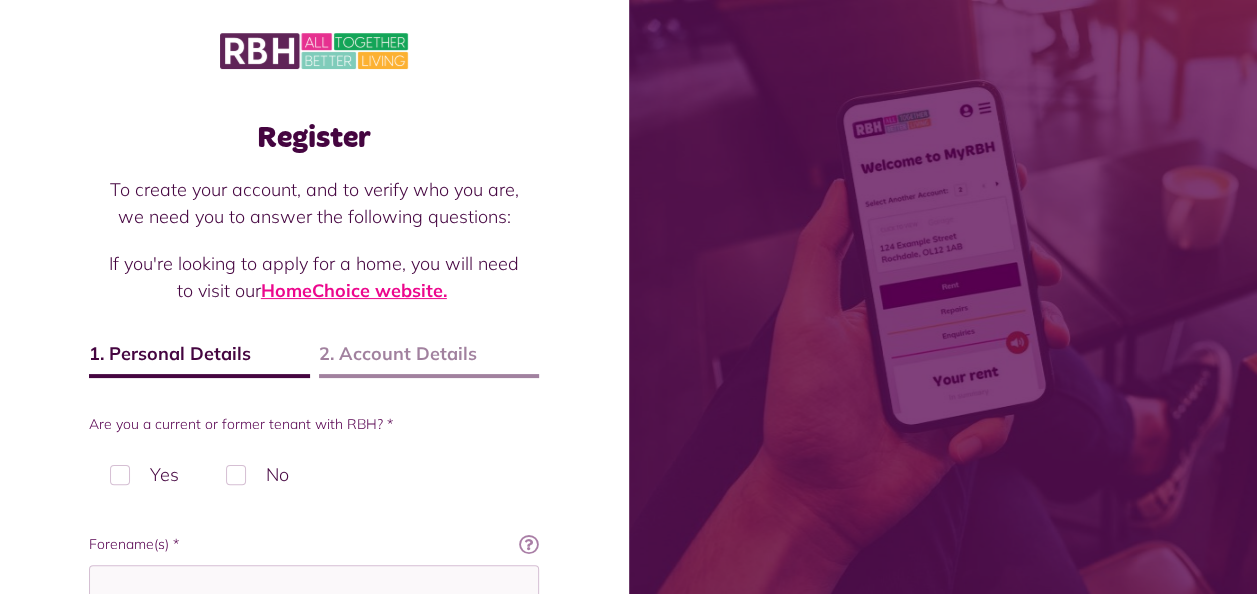 scroll, scrollTop: 154, scrollLeft: 0, axis: vertical 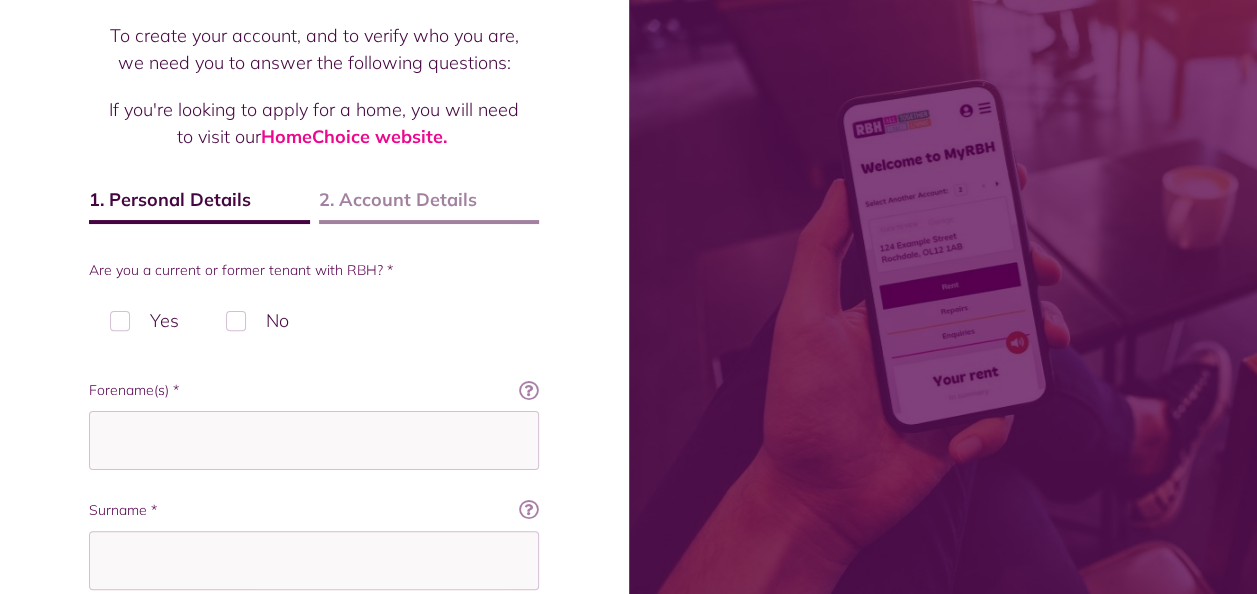 click on "Yes" at bounding box center (144, 320) 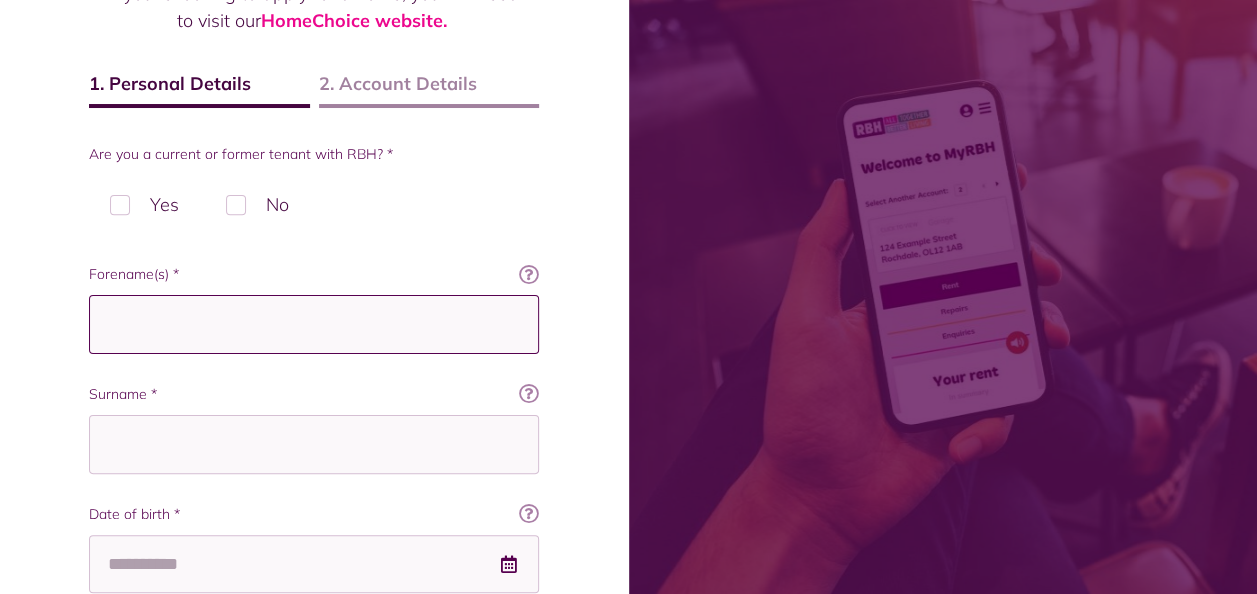 click on "Forename(s) *" at bounding box center [314, 324] 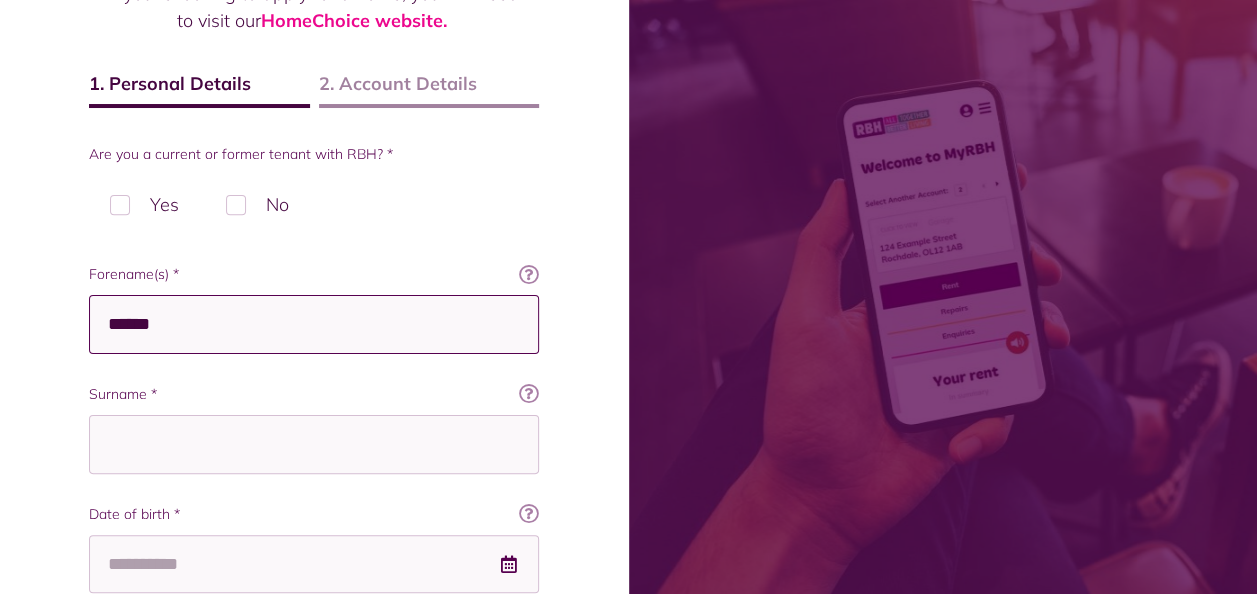type on "******" 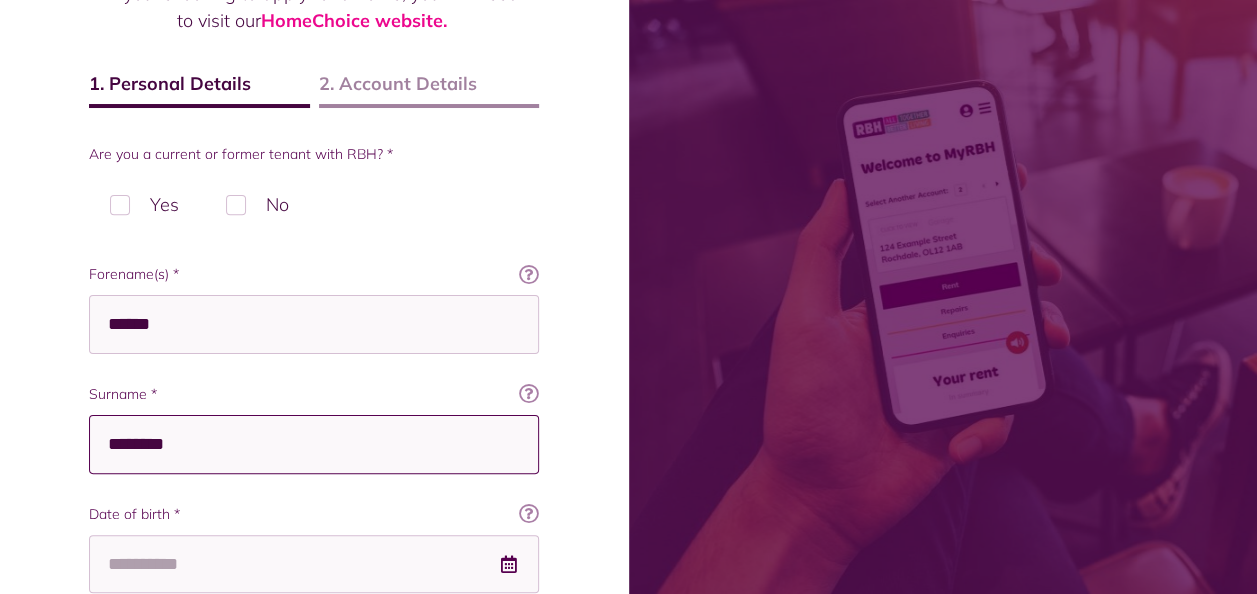scroll, scrollTop: 0, scrollLeft: 0, axis: both 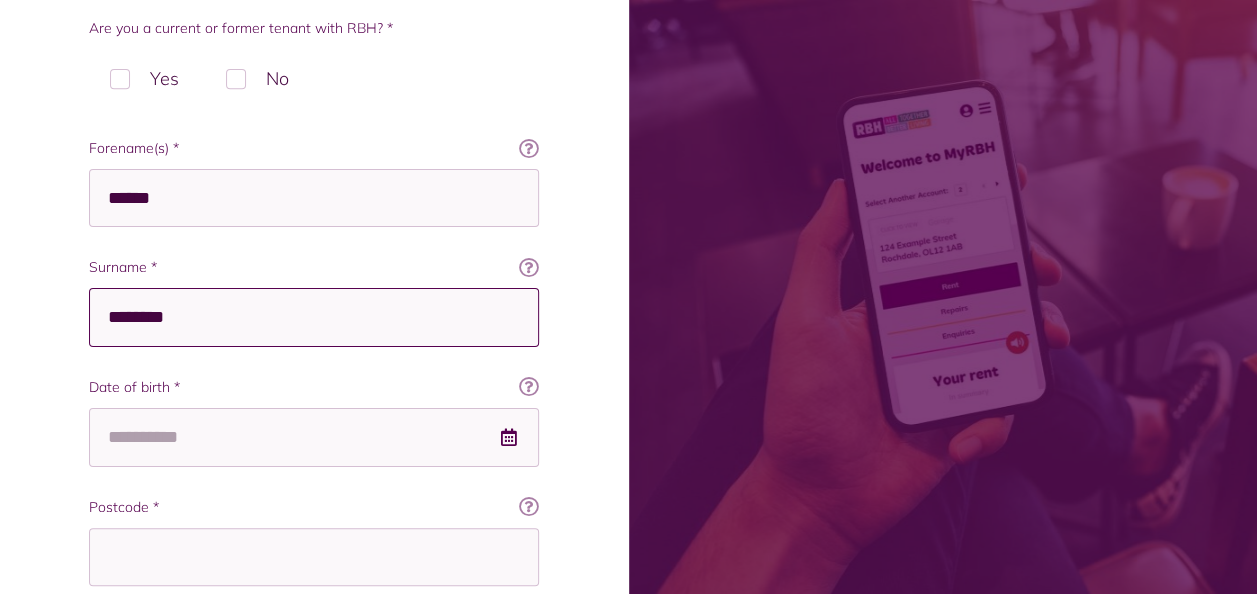 type on "********" 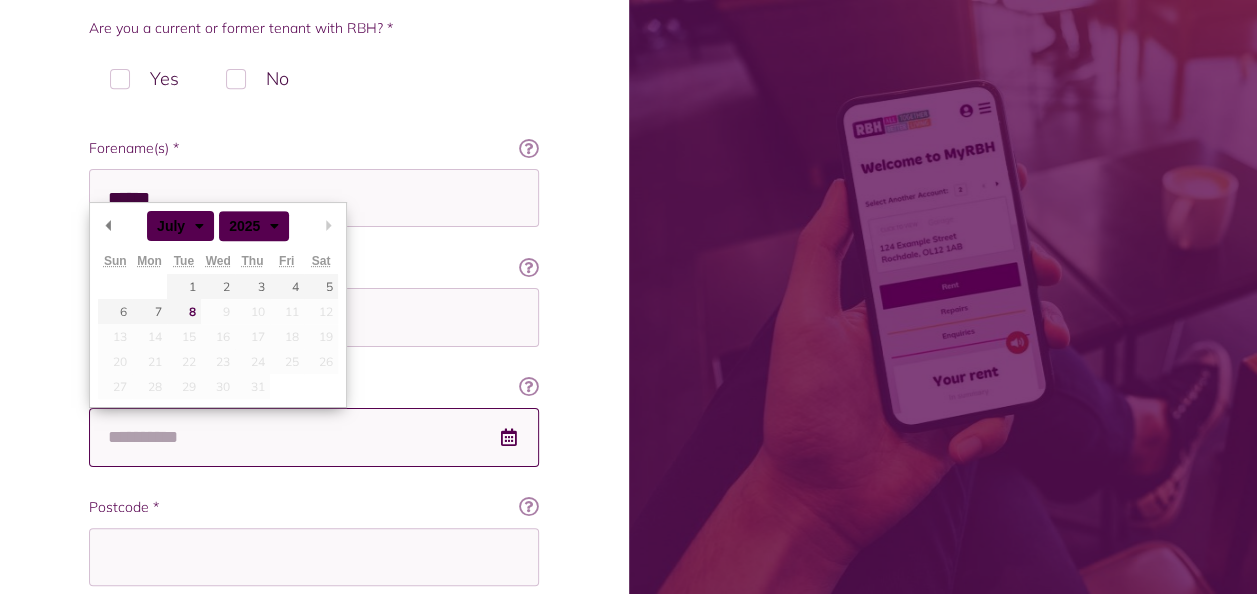 click on "Date of birth *" at bounding box center [314, 437] 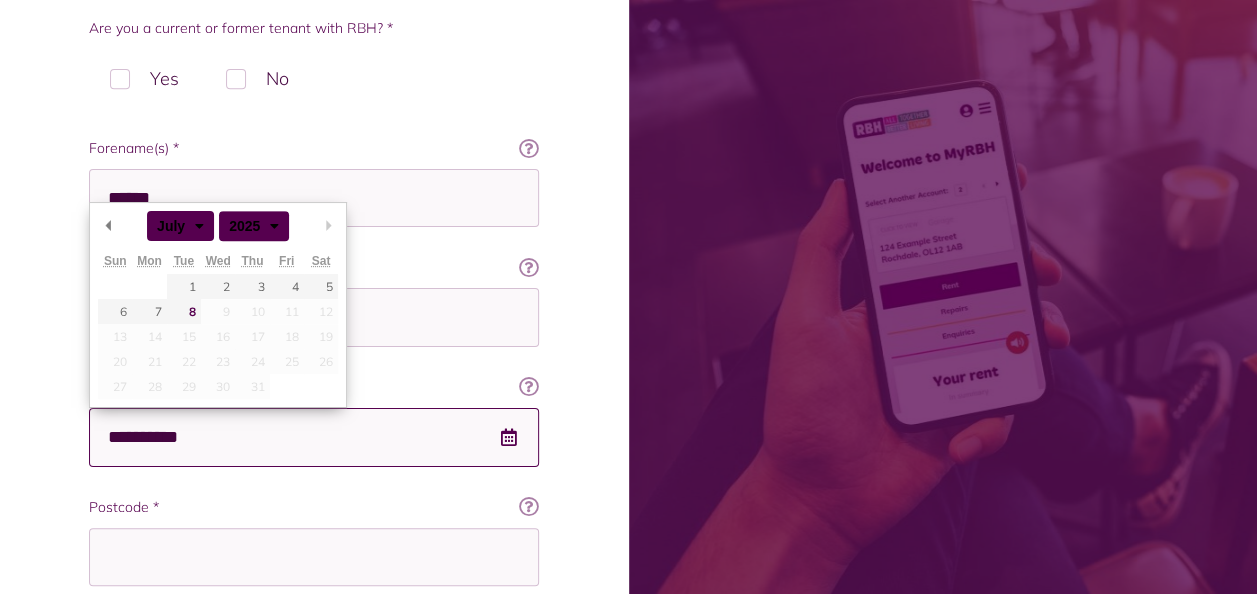 type on "**********" 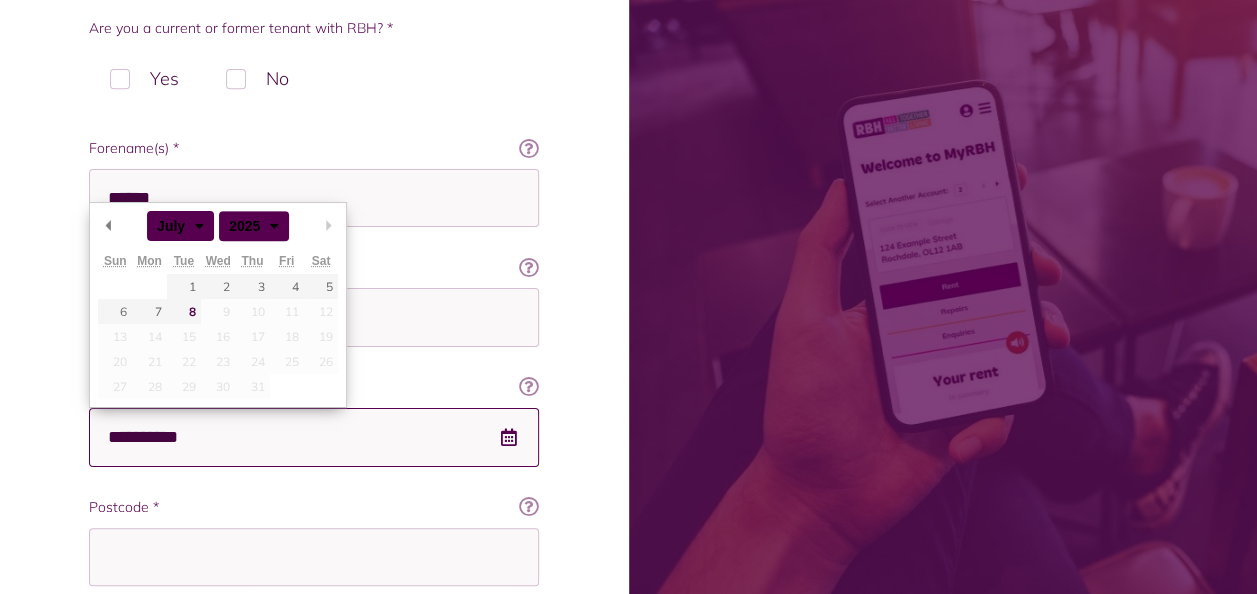 click on "Register
To create your account, and to verify who you are, we need you to answer the following questions:
If you're looking to apply for a home, you will need to visit our  HomeChoice website.
1. Personal Details
2. Account Details
Are you a current or former tenant with RBH? *
Yes
No
Forename" at bounding box center (314, 344) 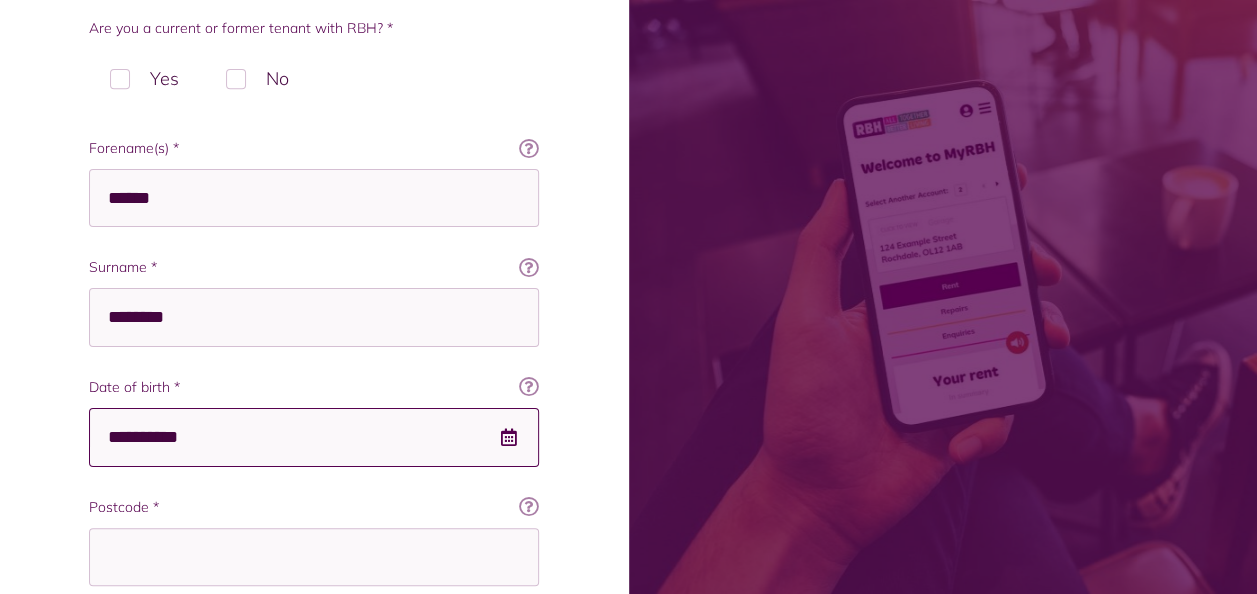 scroll, scrollTop: 486, scrollLeft: 0, axis: vertical 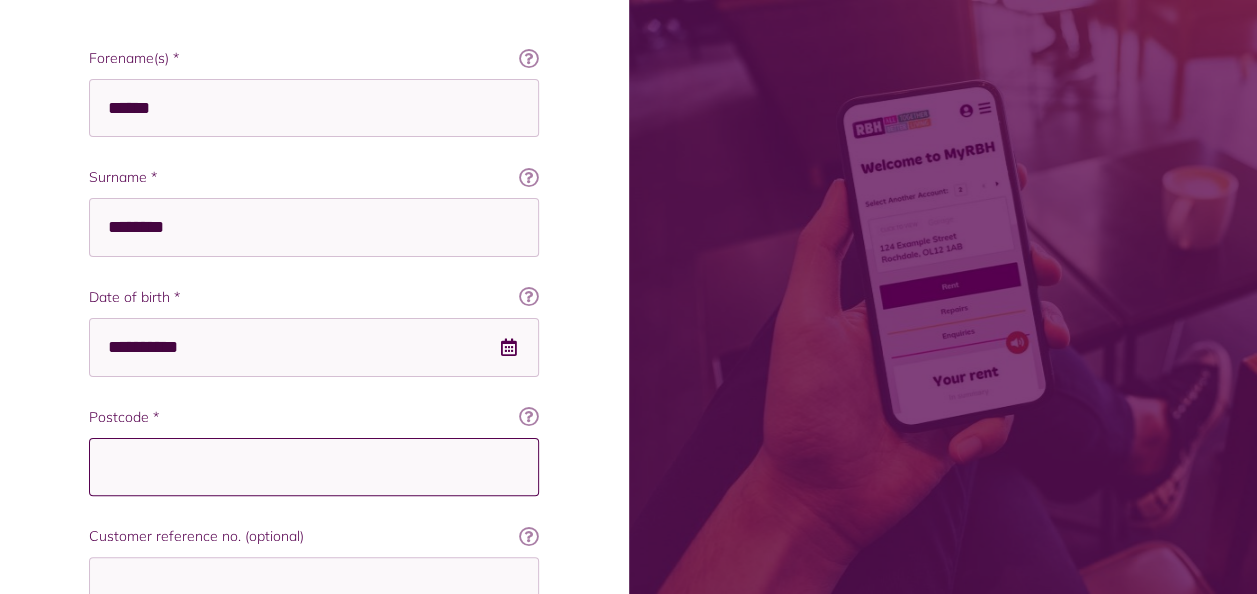 click on "Postcode *" at bounding box center (314, 467) 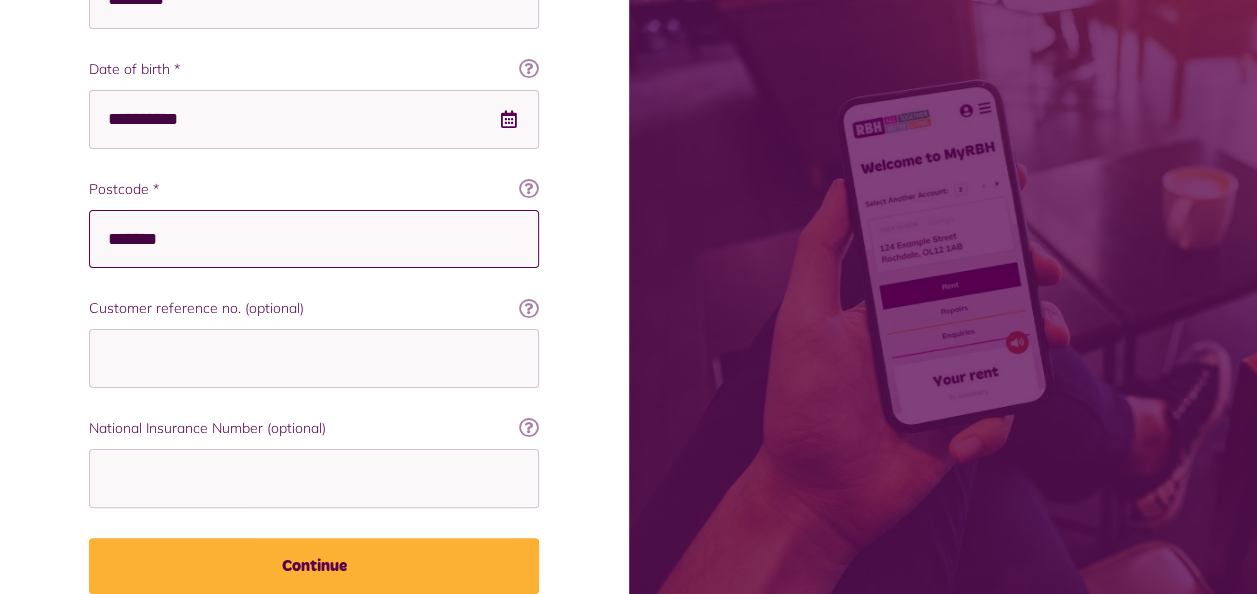 scroll, scrollTop: 795, scrollLeft: 0, axis: vertical 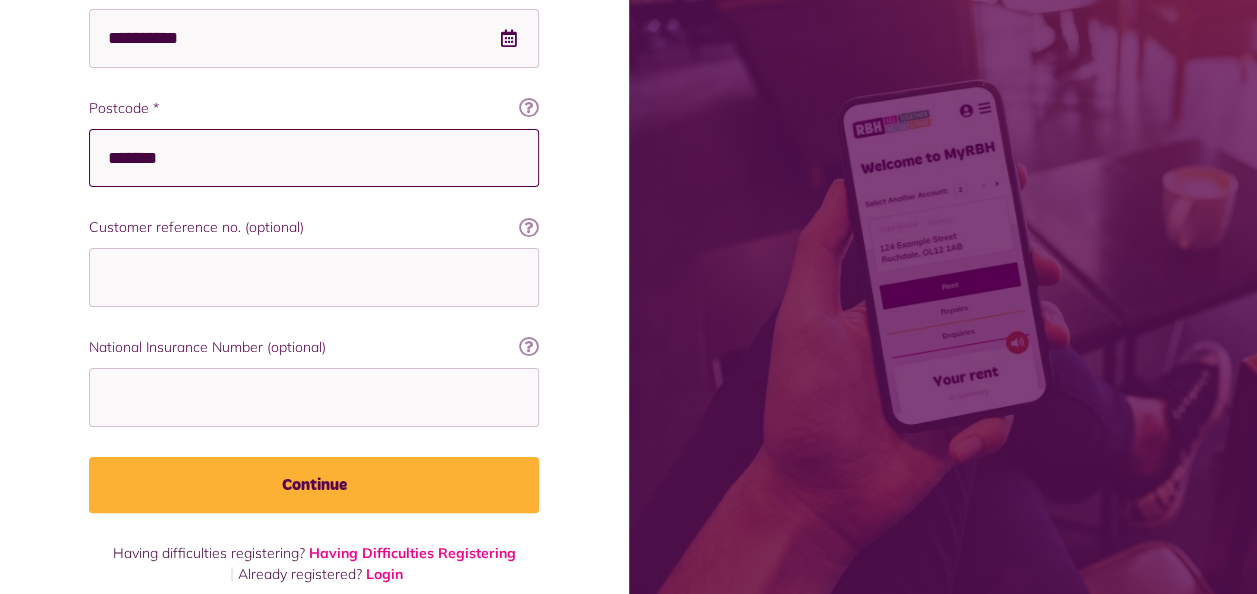 type on "*******" 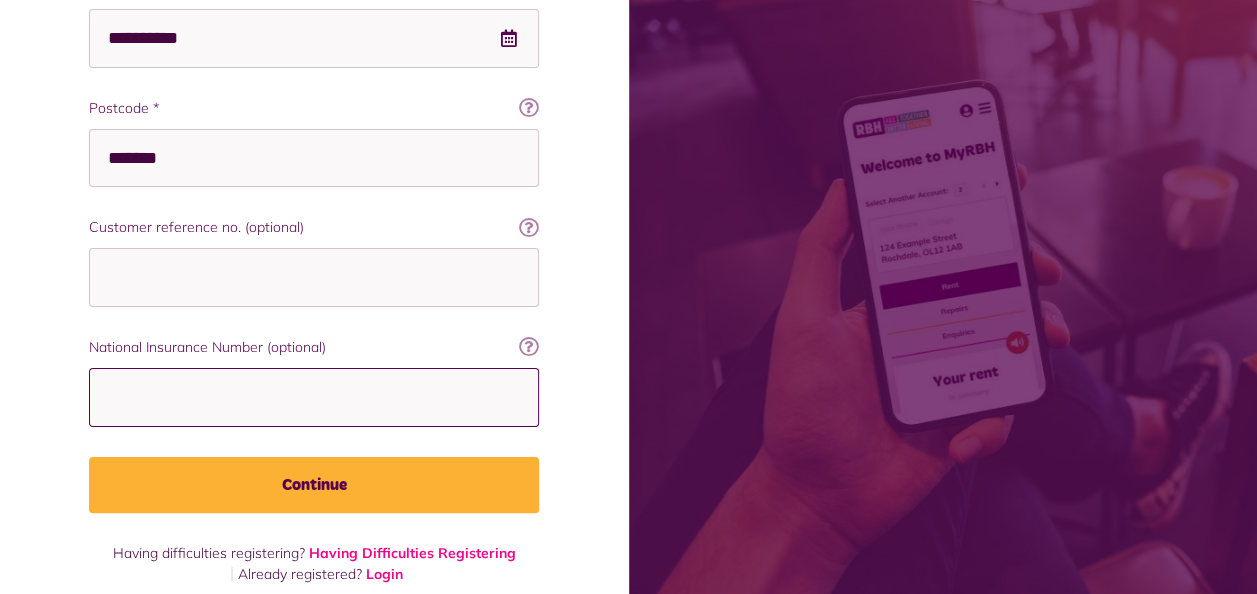 click on "National Insurance Number (optional)" at bounding box center [314, 397] 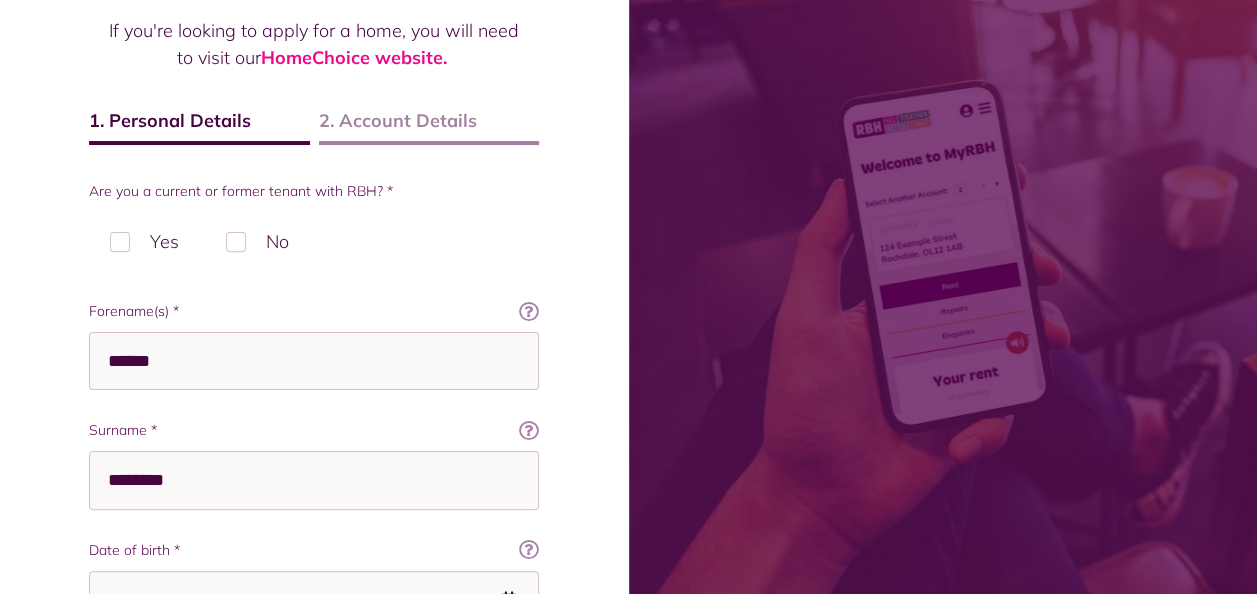 scroll, scrollTop: 787, scrollLeft: 0, axis: vertical 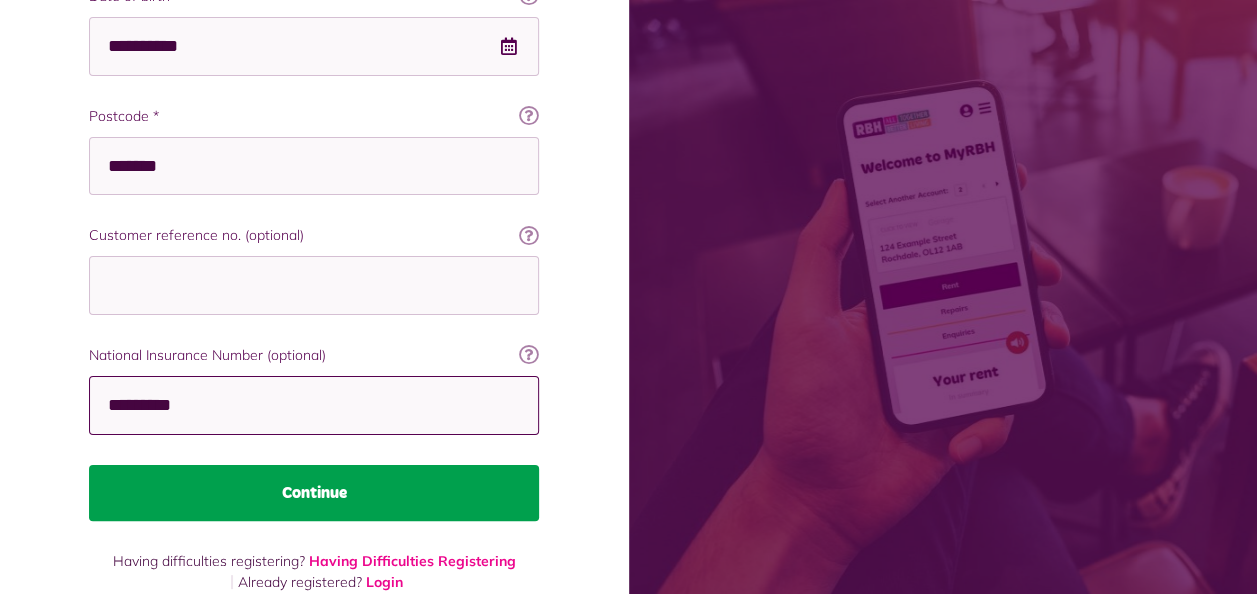 type on "*********" 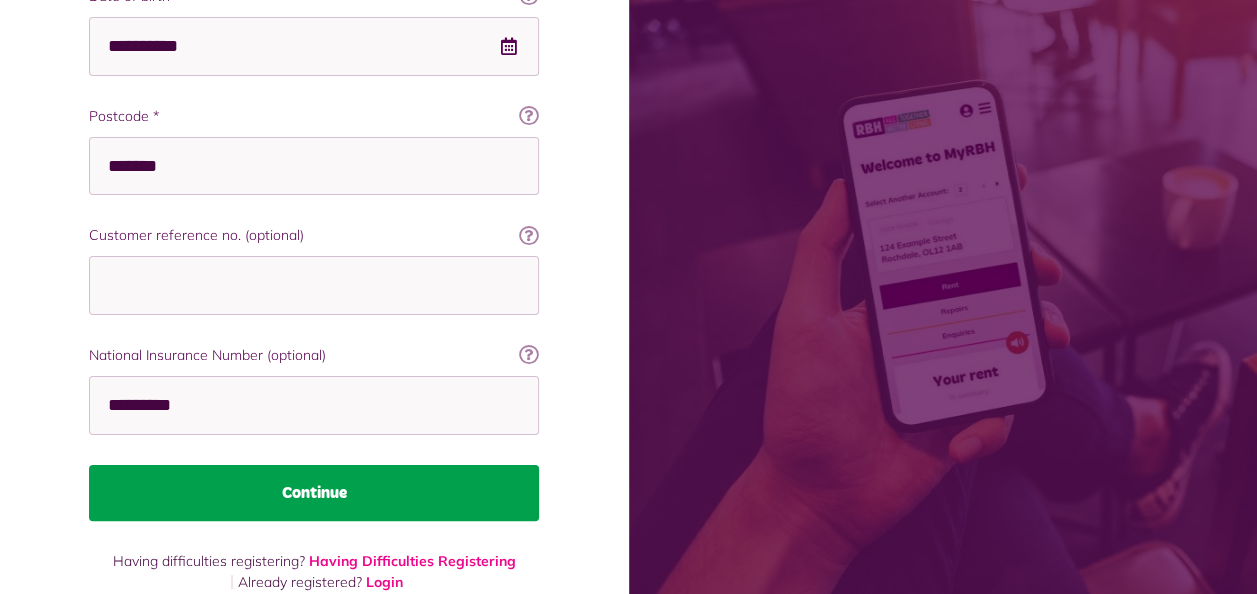 click on "Continue" at bounding box center [314, 493] 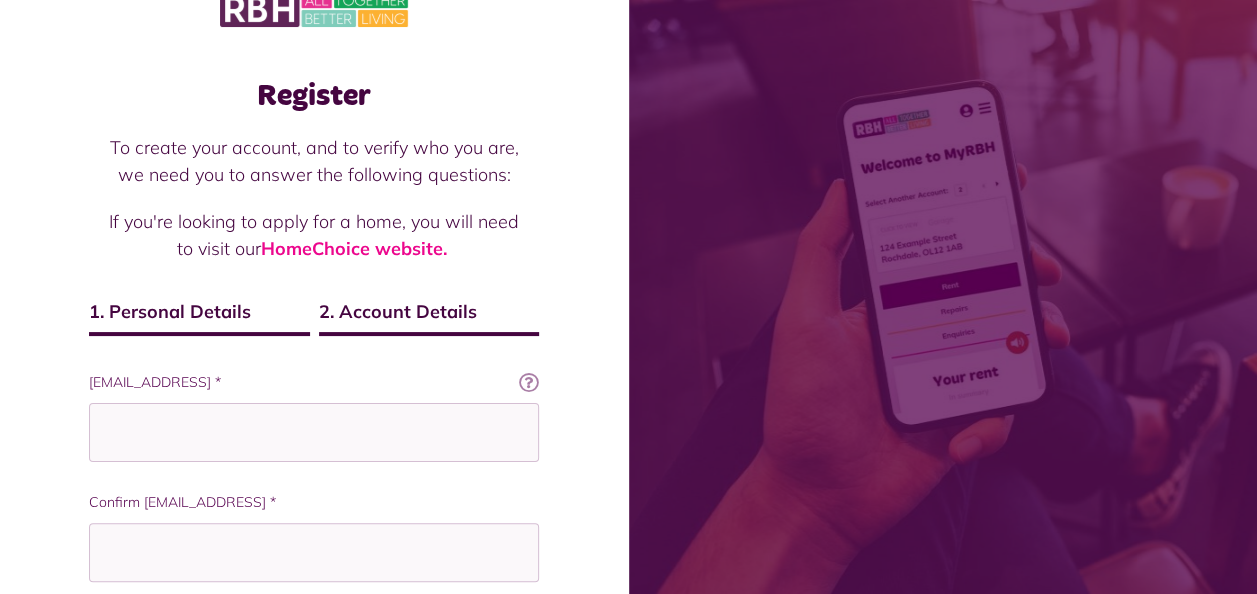 scroll, scrollTop: 44, scrollLeft: 0, axis: vertical 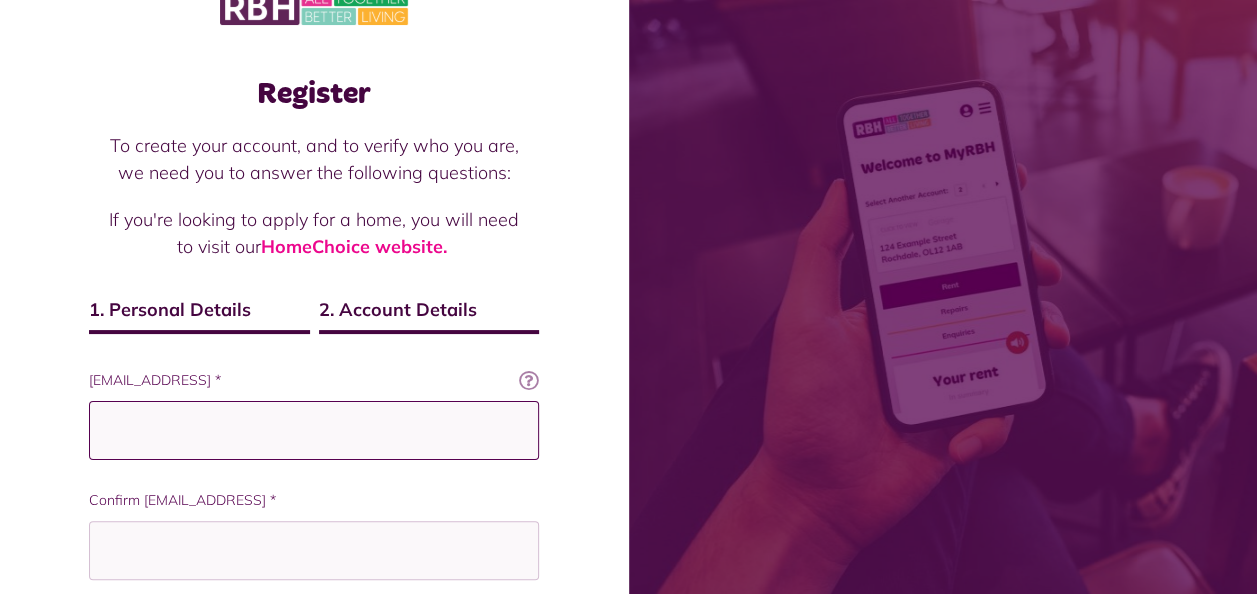 click on "Email address *" at bounding box center (314, 430) 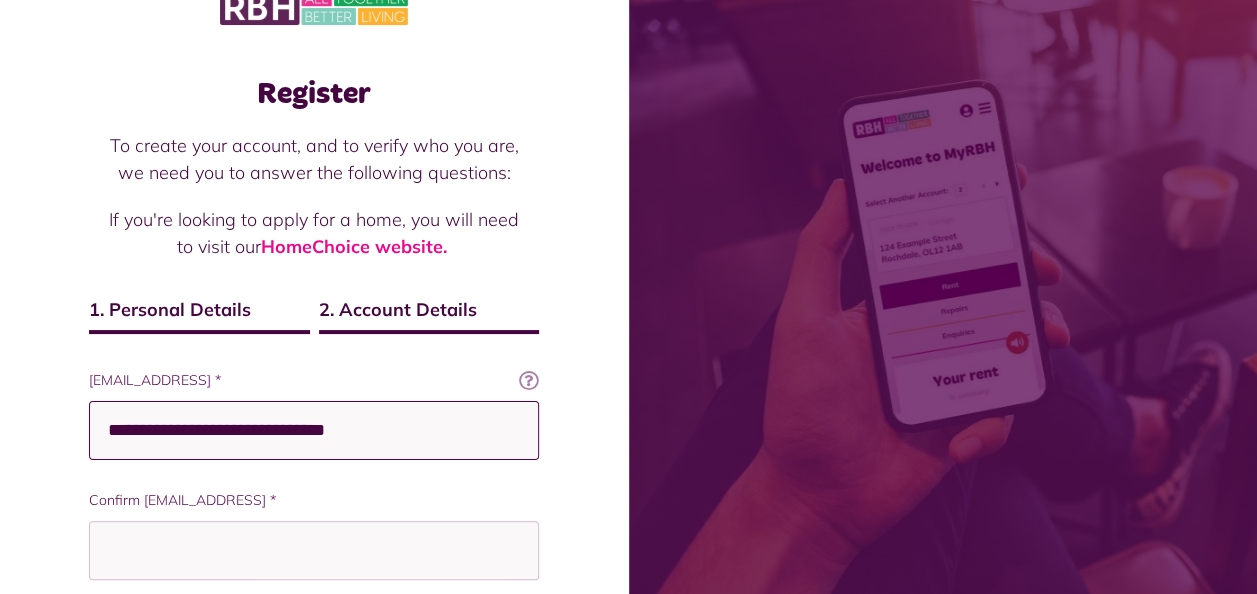 scroll, scrollTop: 65, scrollLeft: 0, axis: vertical 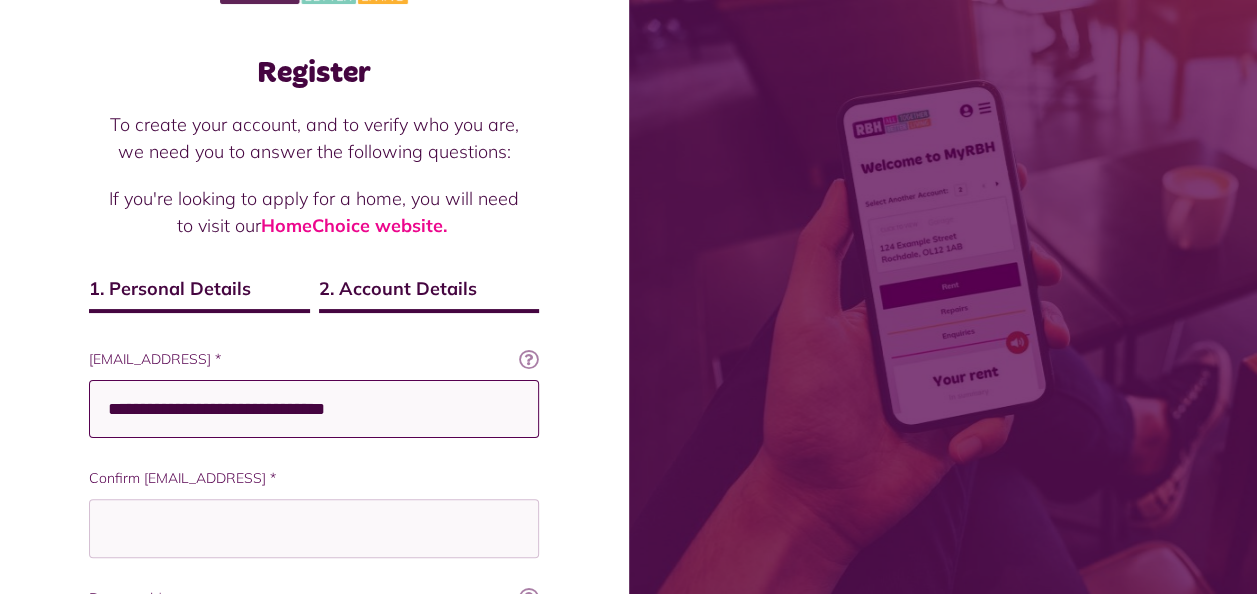 drag, startPoint x: 392, startPoint y: 405, endPoint x: 105, endPoint y: 420, distance: 287.39172 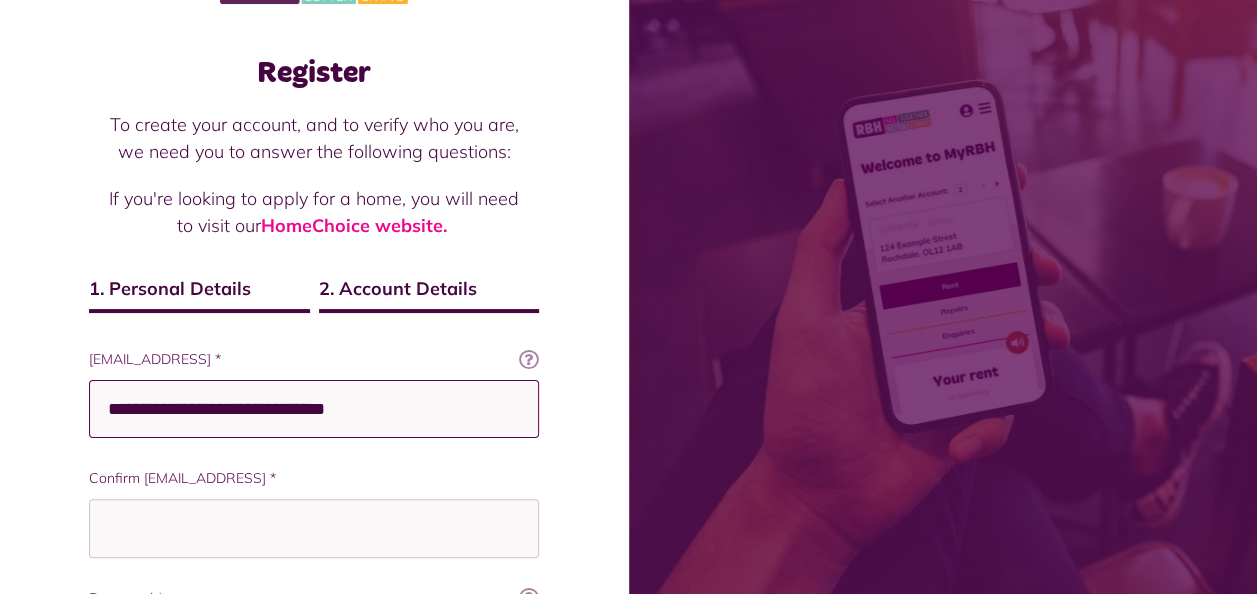 type on "**********" 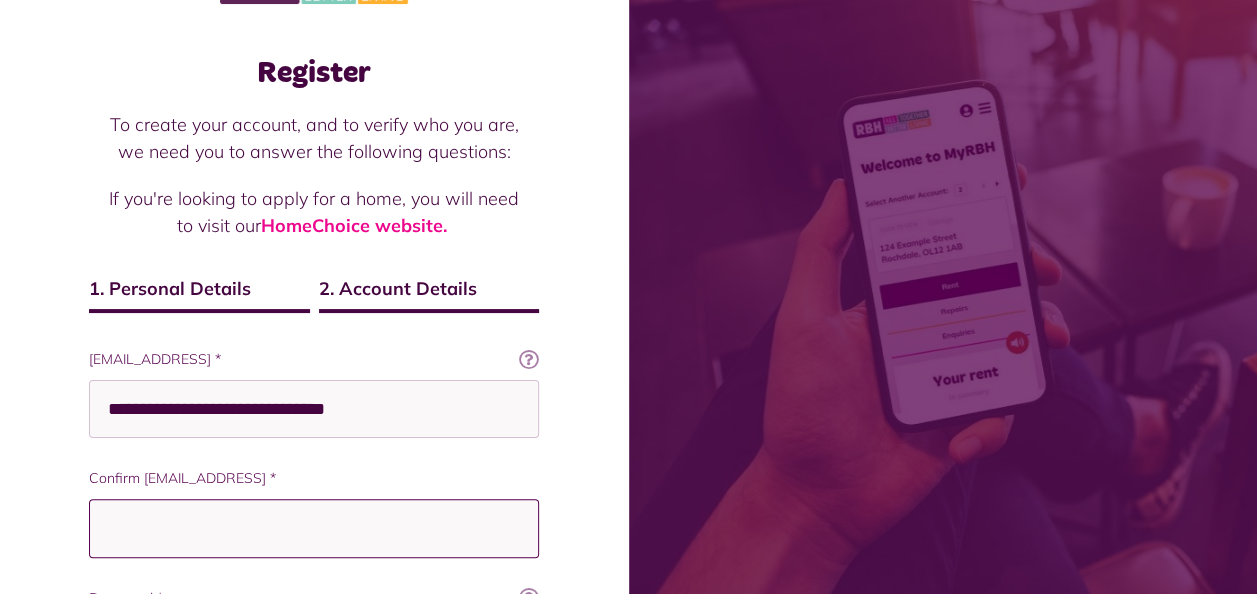 click on "Confirm Email address *" at bounding box center (314, 528) 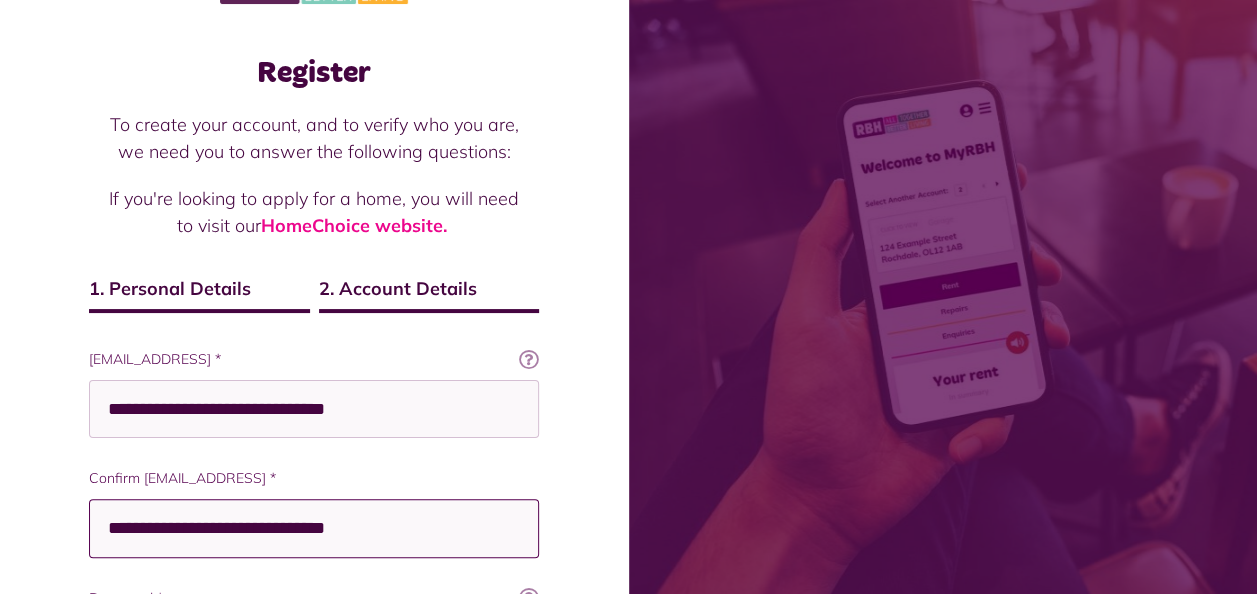 type on "**********" 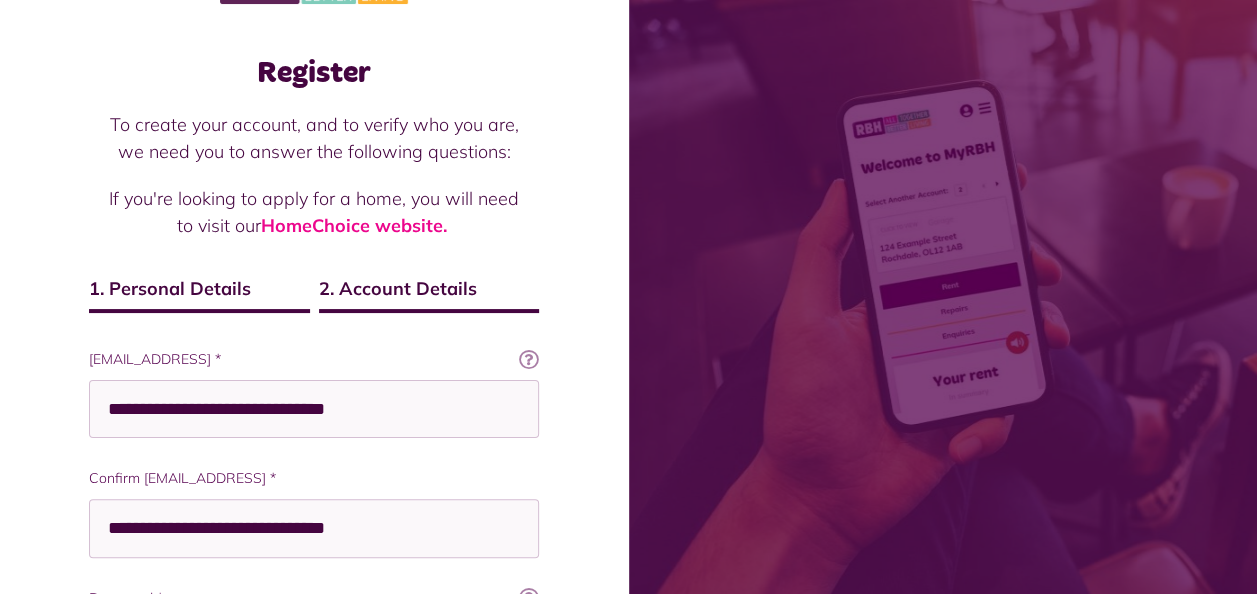 click on "Register
To create your account, and to verify who you are, we need you to answer the following questions:
If you're looking to apply for a home, you will need to visit our  HomeChoice website.
1. Personal Details
2. Account Details
Email Address
To help you get the most out MyRBH we need to know your email address. If you don't have an email and are unsure about how to get one  click here .
Ok got it!" at bounding box center (314, 459) 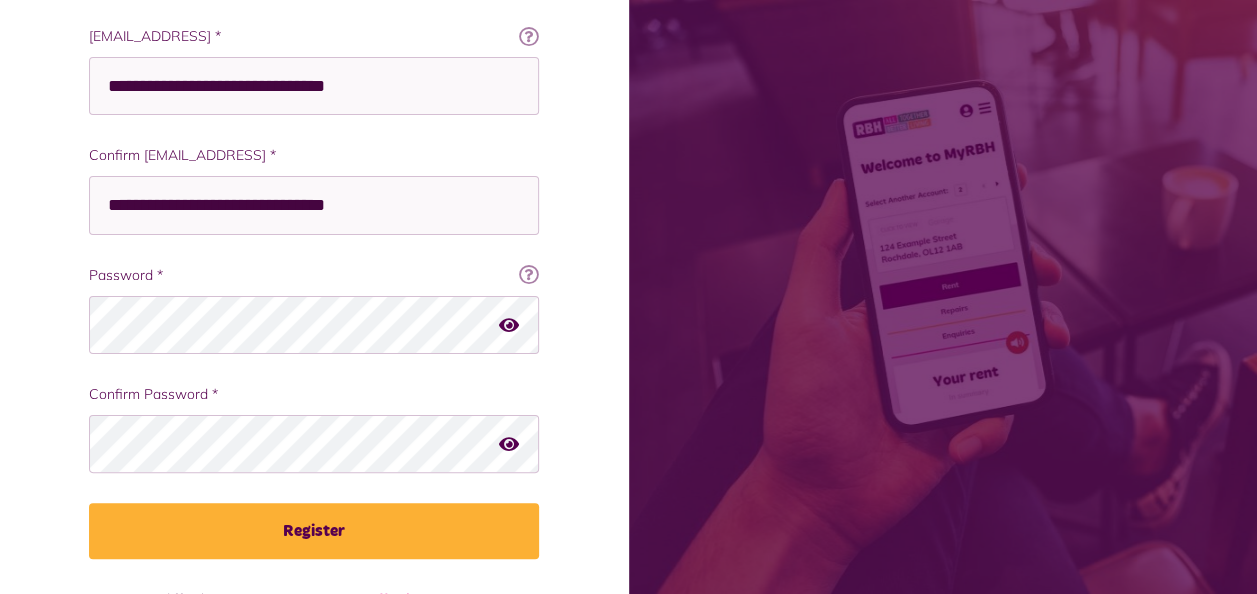 scroll, scrollTop: 398, scrollLeft: 0, axis: vertical 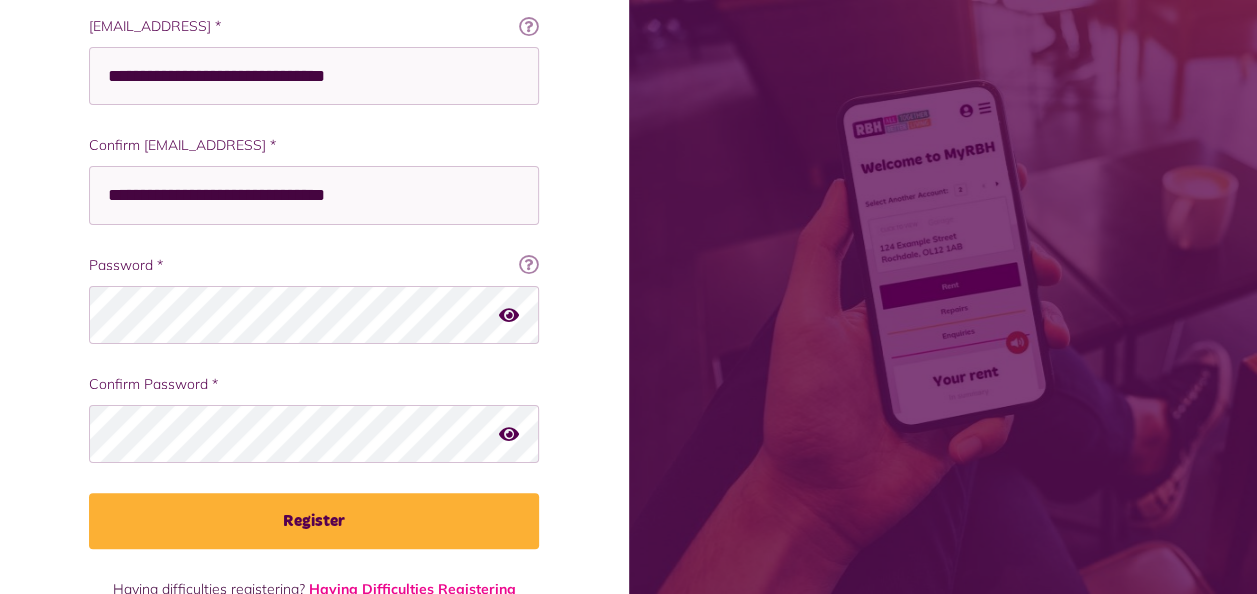 click at bounding box center [509, 314] 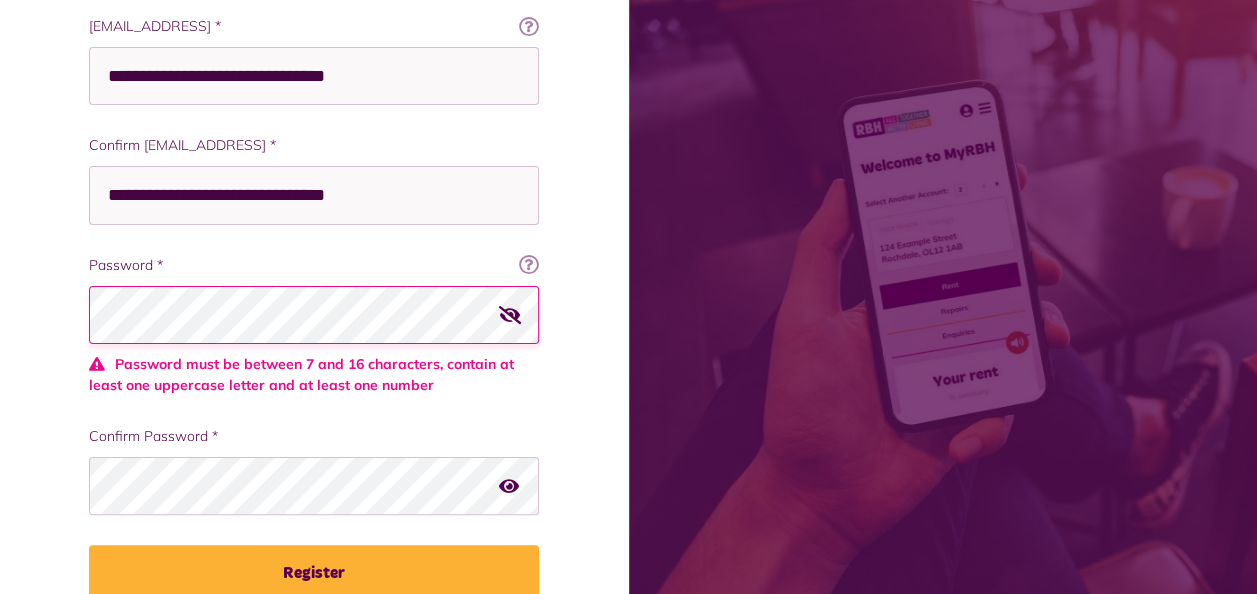 click on "Confirm Password *" at bounding box center (314, 470) 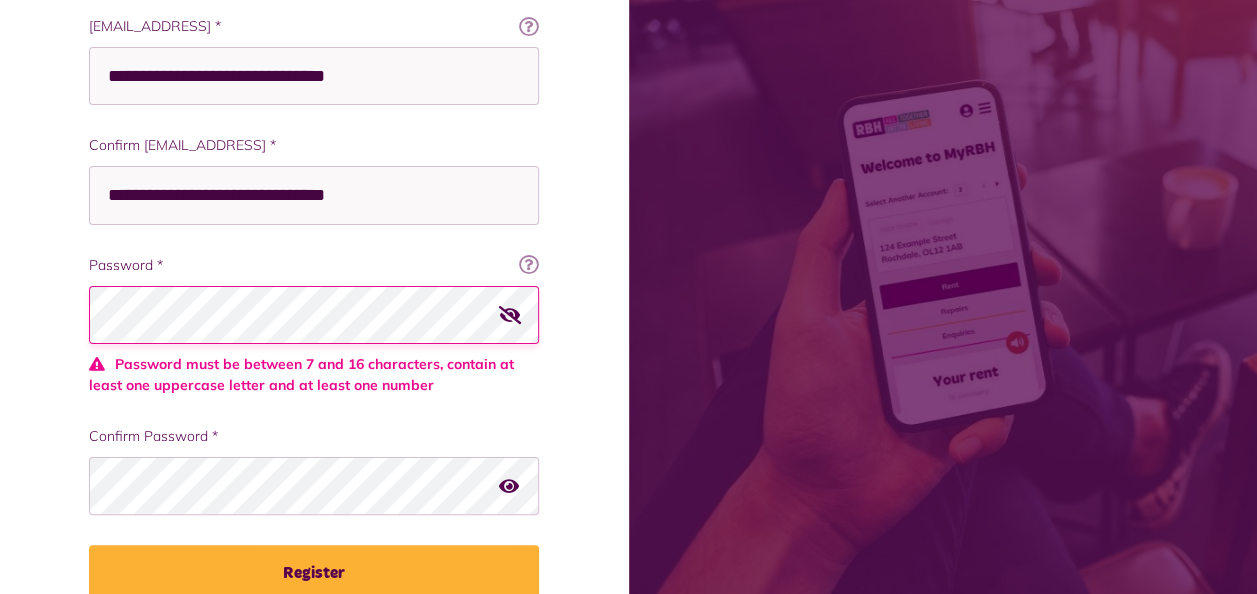 click at bounding box center [529, 265] 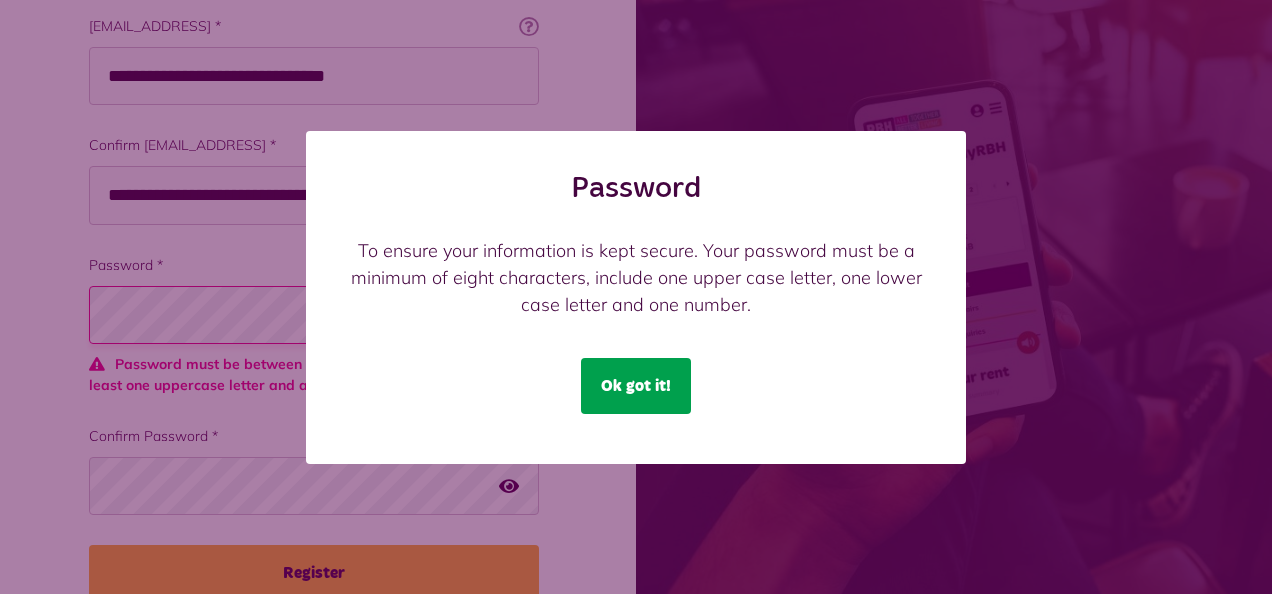 click on "Ok got it!" at bounding box center (636, 386) 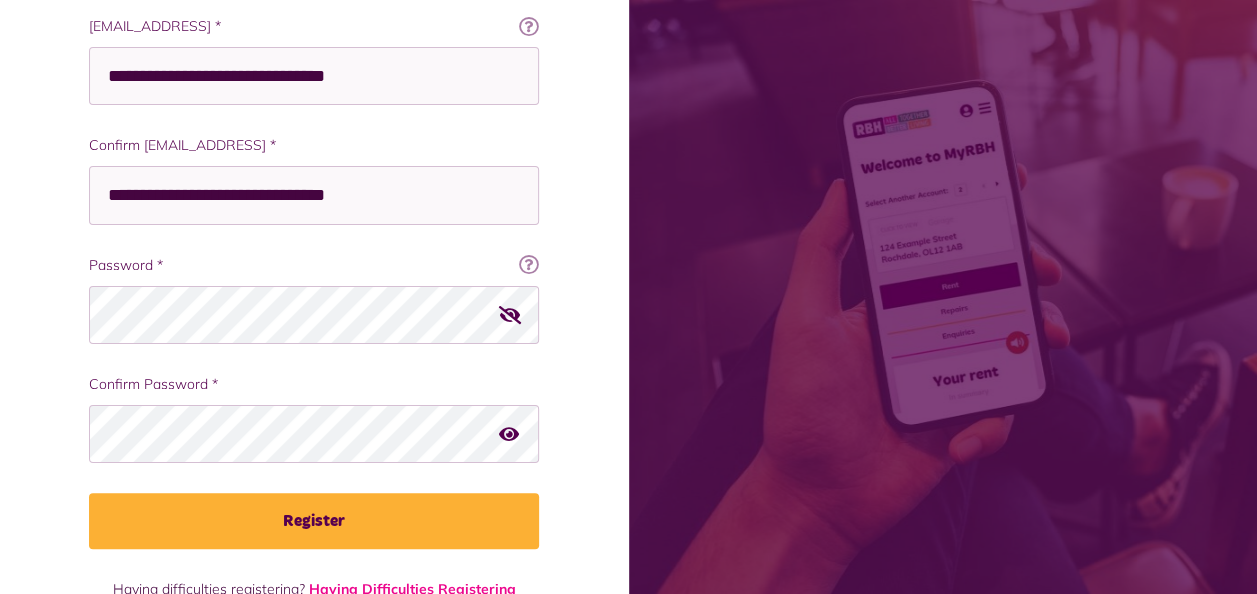 click at bounding box center (510, 314) 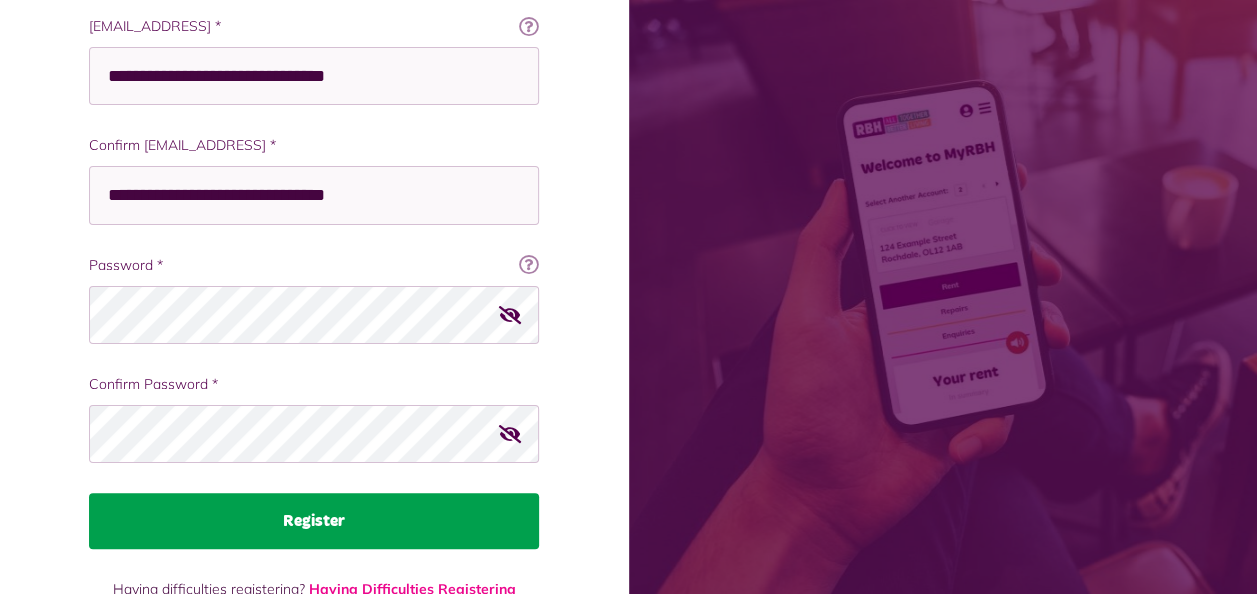click on "Register" at bounding box center (314, 521) 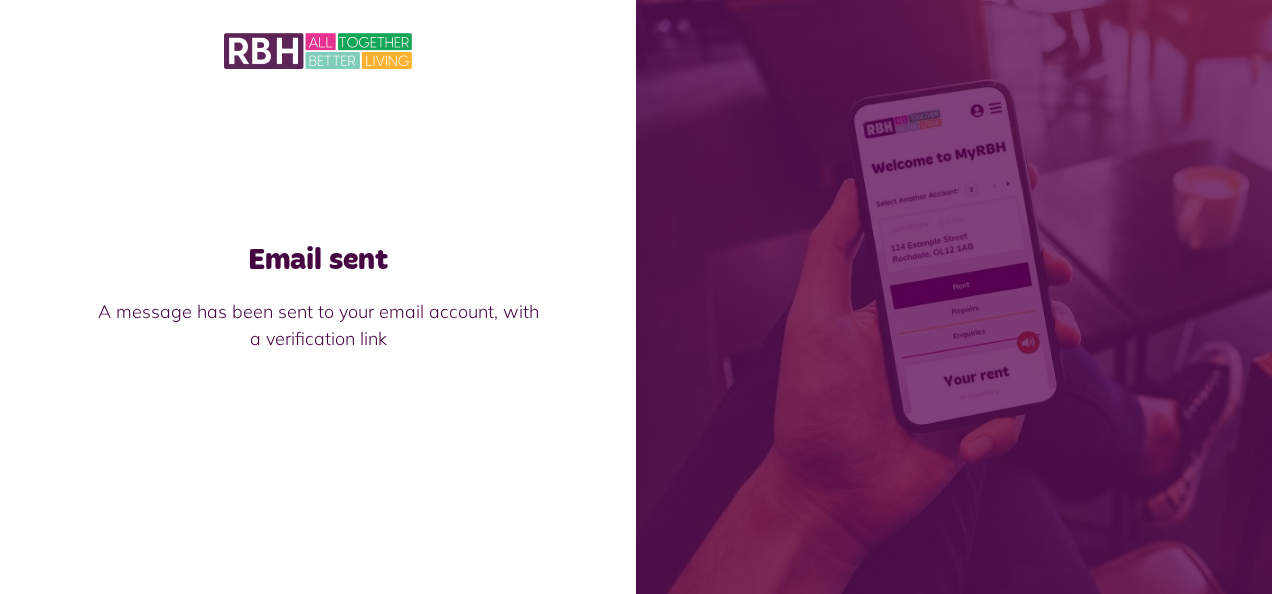 scroll, scrollTop: 0, scrollLeft: 0, axis: both 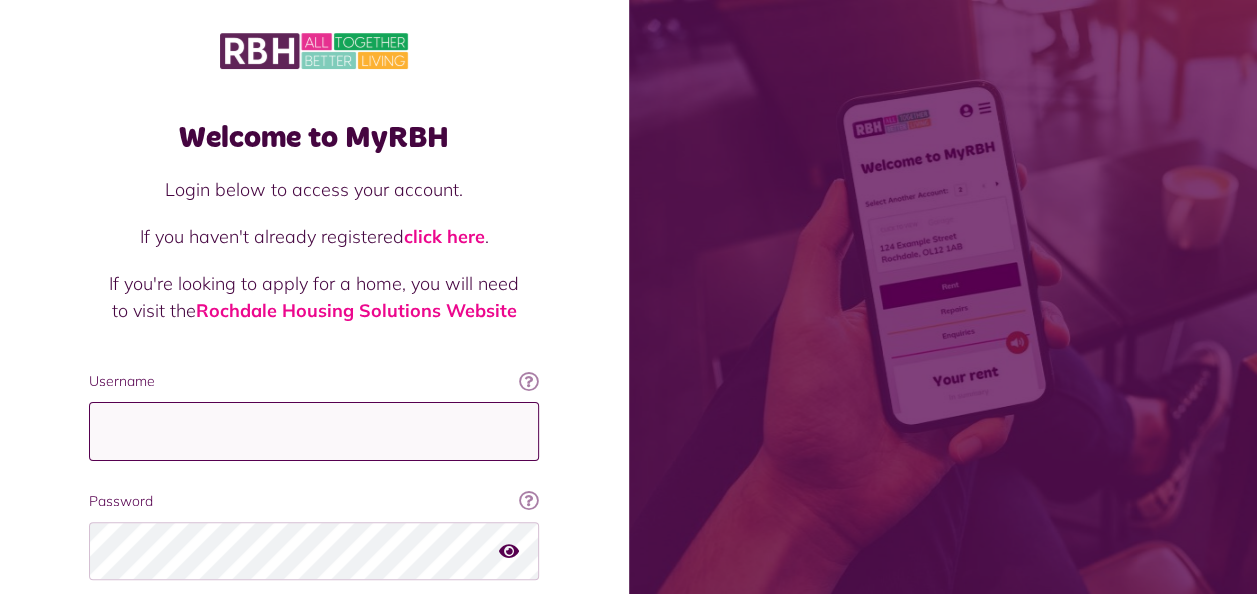 click on "Username" at bounding box center [314, 431] 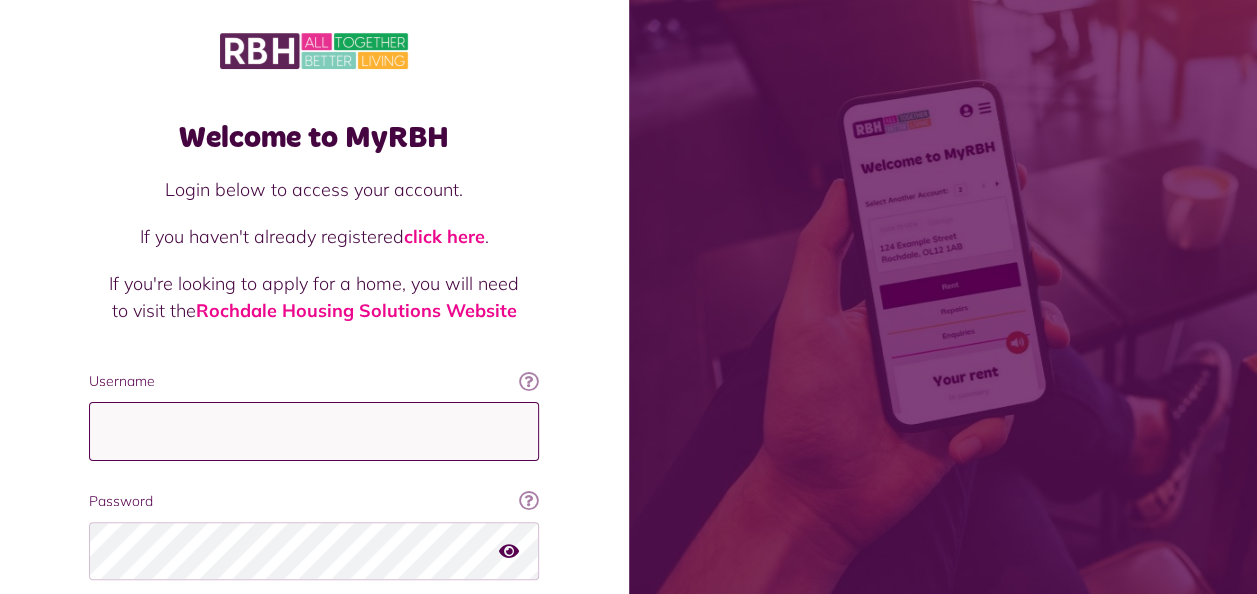 type on "**********" 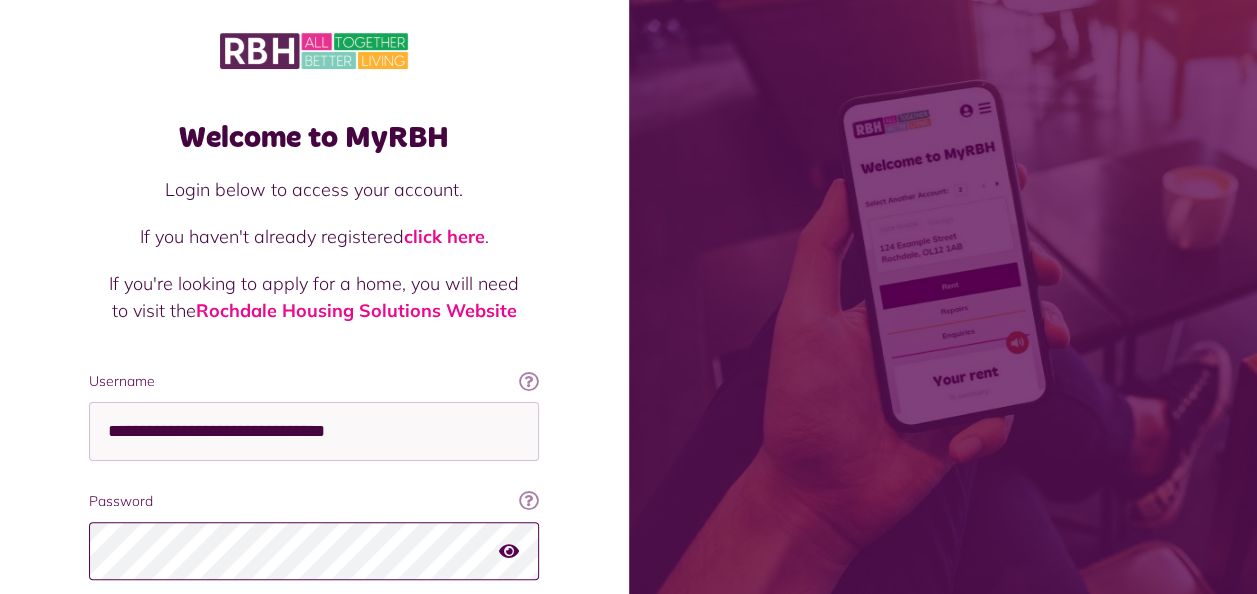 scroll, scrollTop: 0, scrollLeft: 0, axis: both 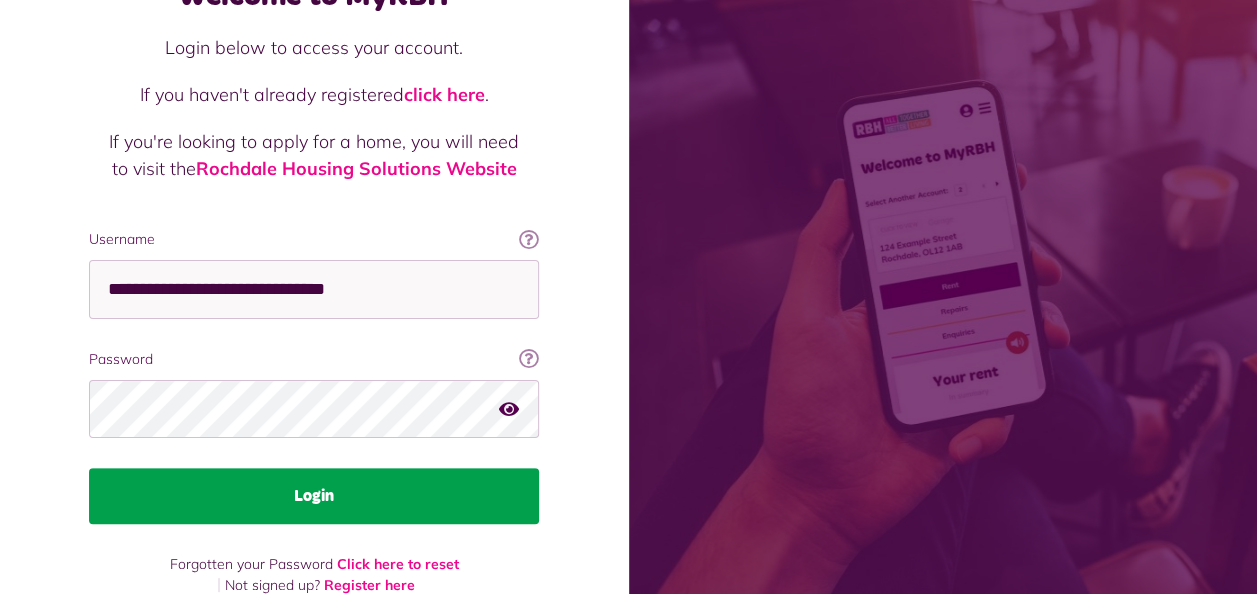 click on "Login" at bounding box center (314, 496) 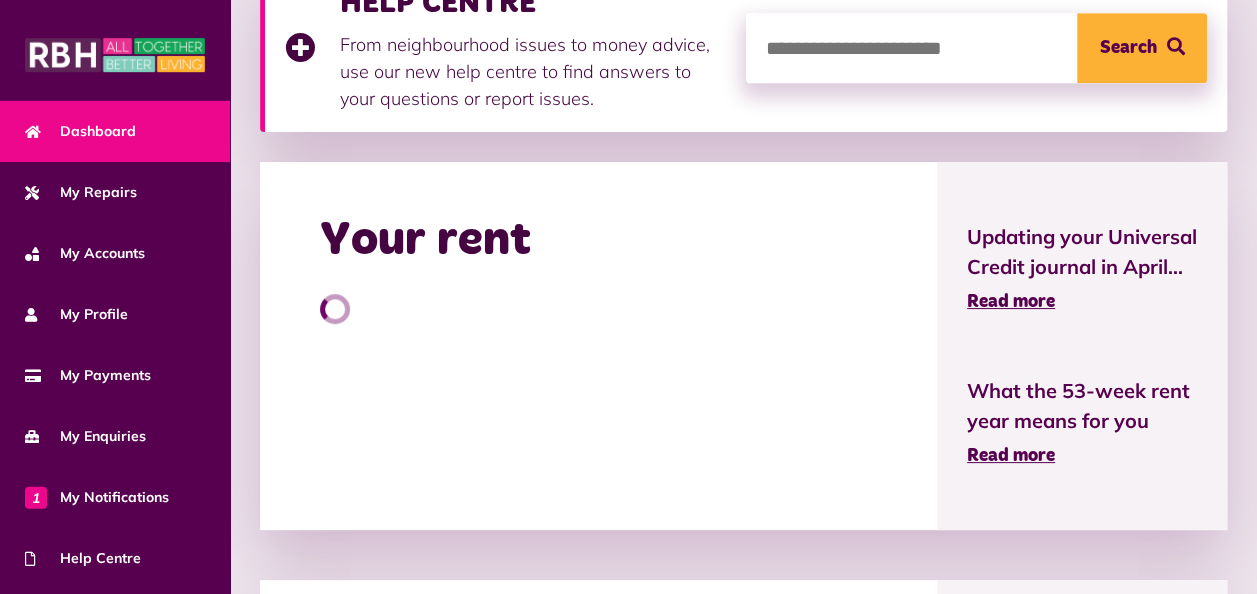 scroll, scrollTop: 478, scrollLeft: 0, axis: vertical 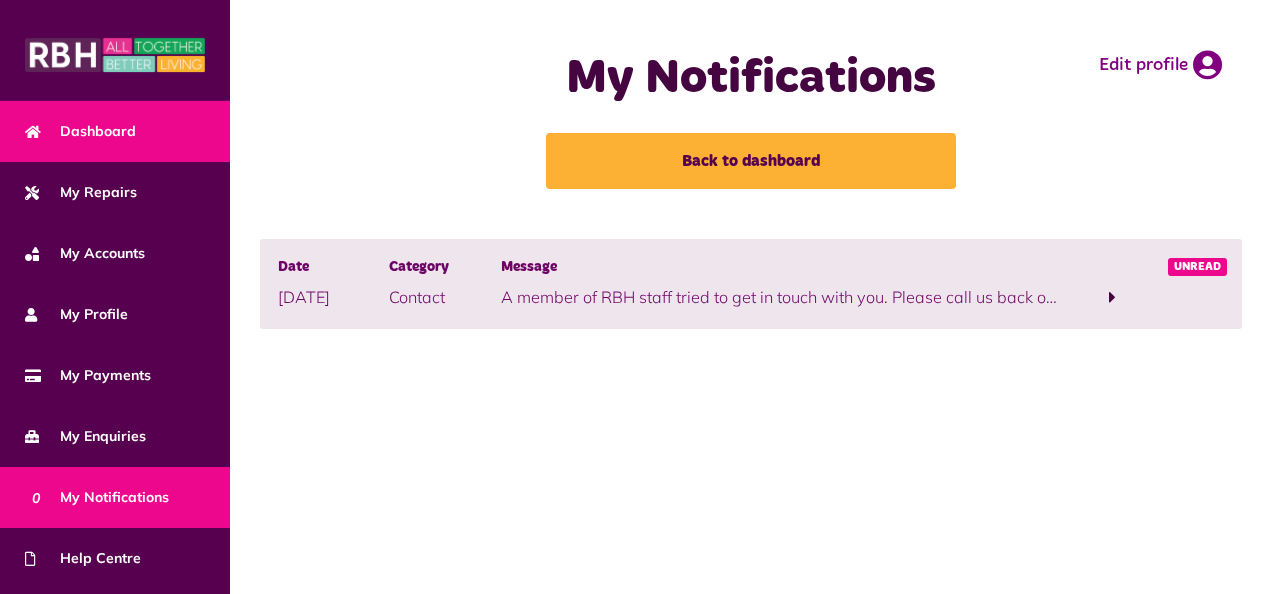 click on "Dashboard" at bounding box center [80, 131] 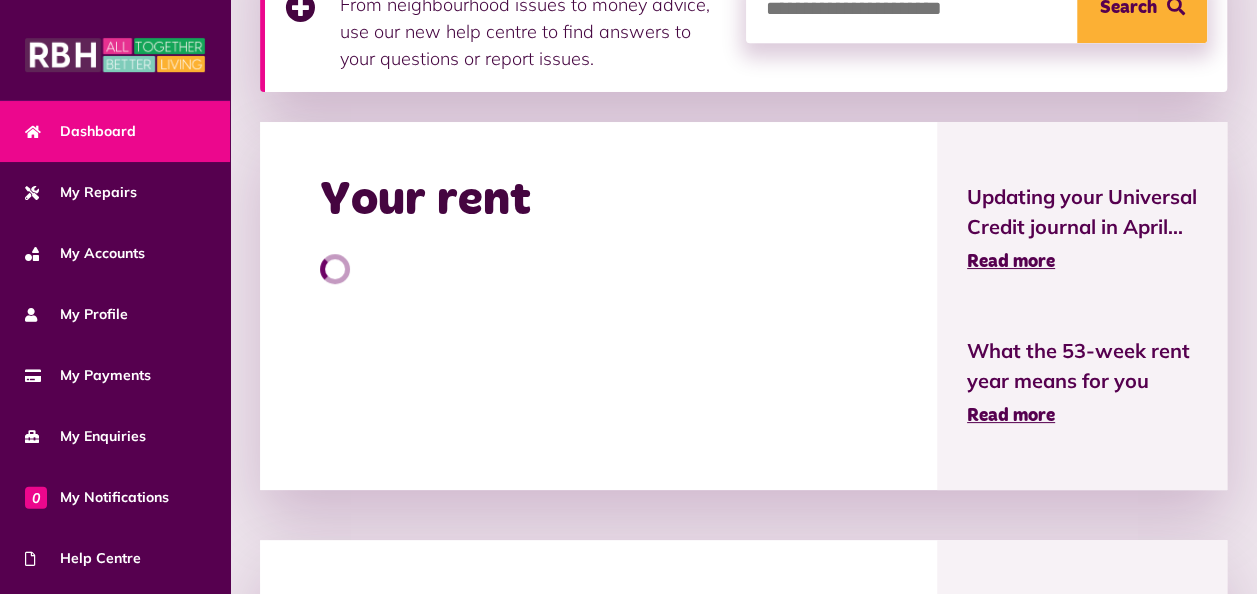 scroll, scrollTop: 517, scrollLeft: 0, axis: vertical 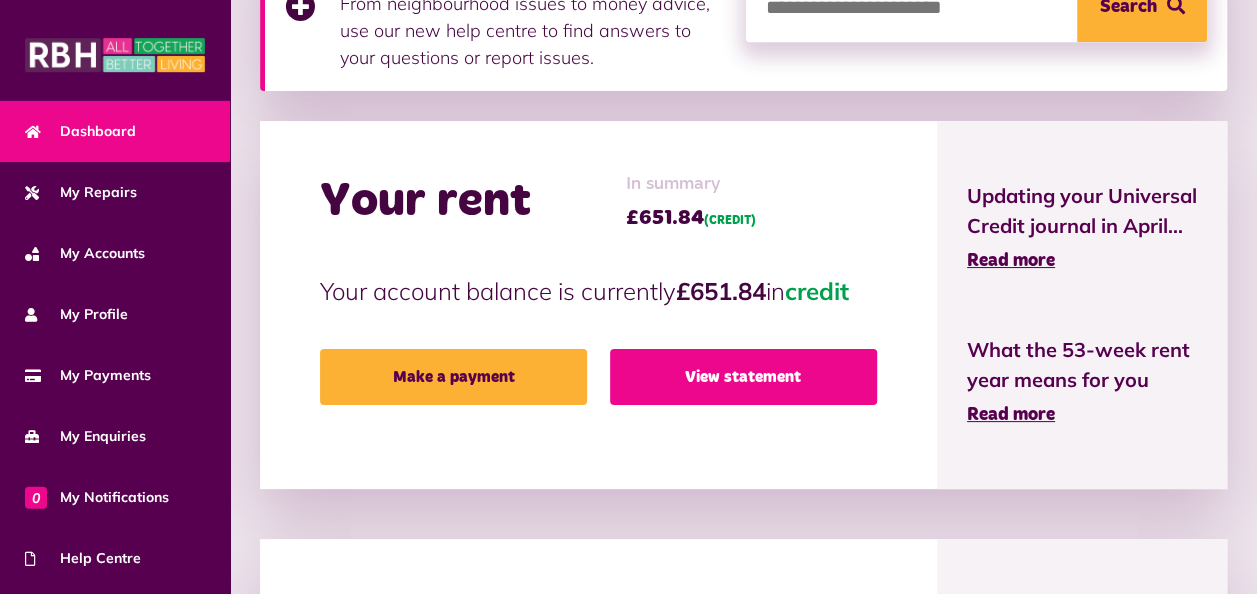 click on "View statement" at bounding box center (743, 377) 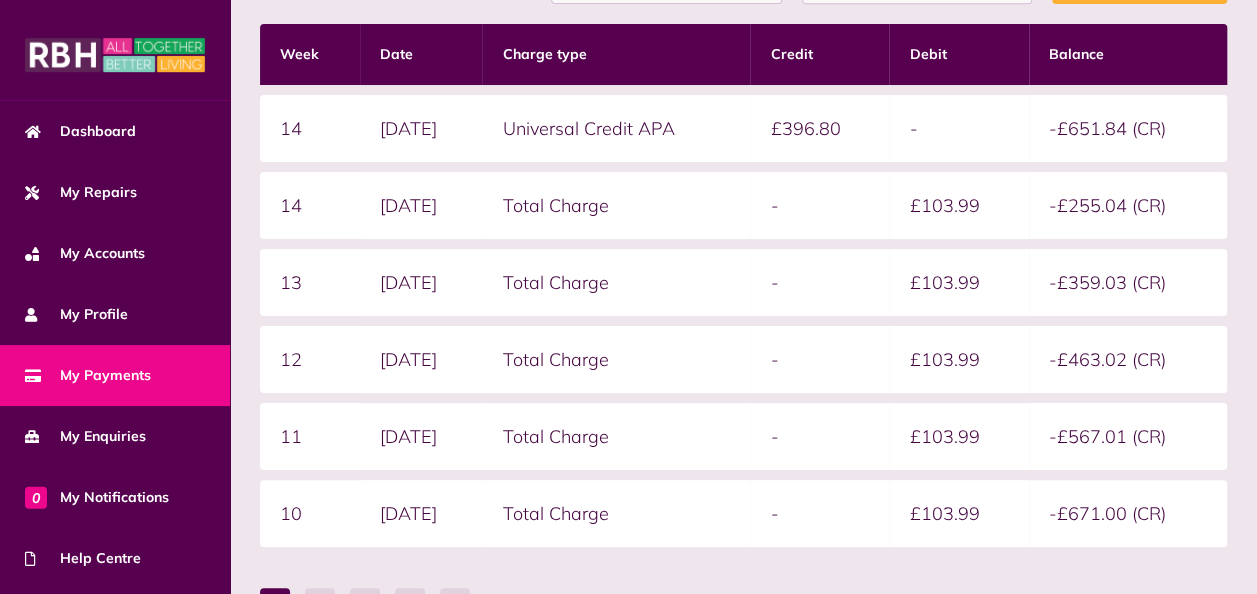 scroll, scrollTop: 523, scrollLeft: 0, axis: vertical 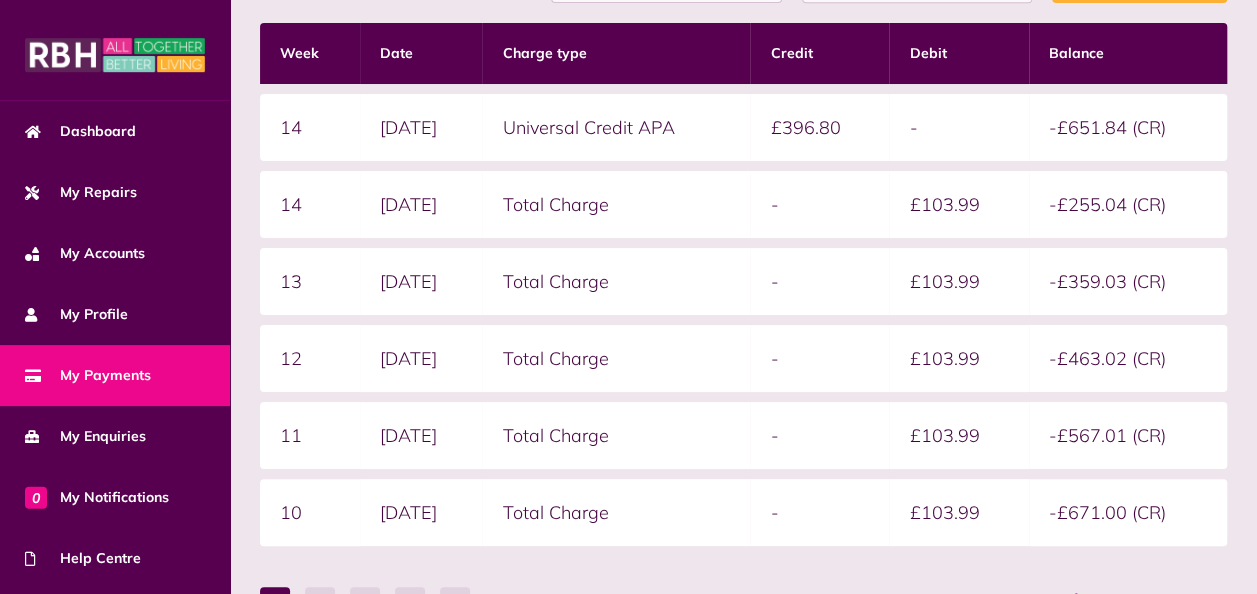 drag, startPoint x: 0, startPoint y: 0, endPoint x: 709, endPoint y: 49, distance: 710.6912 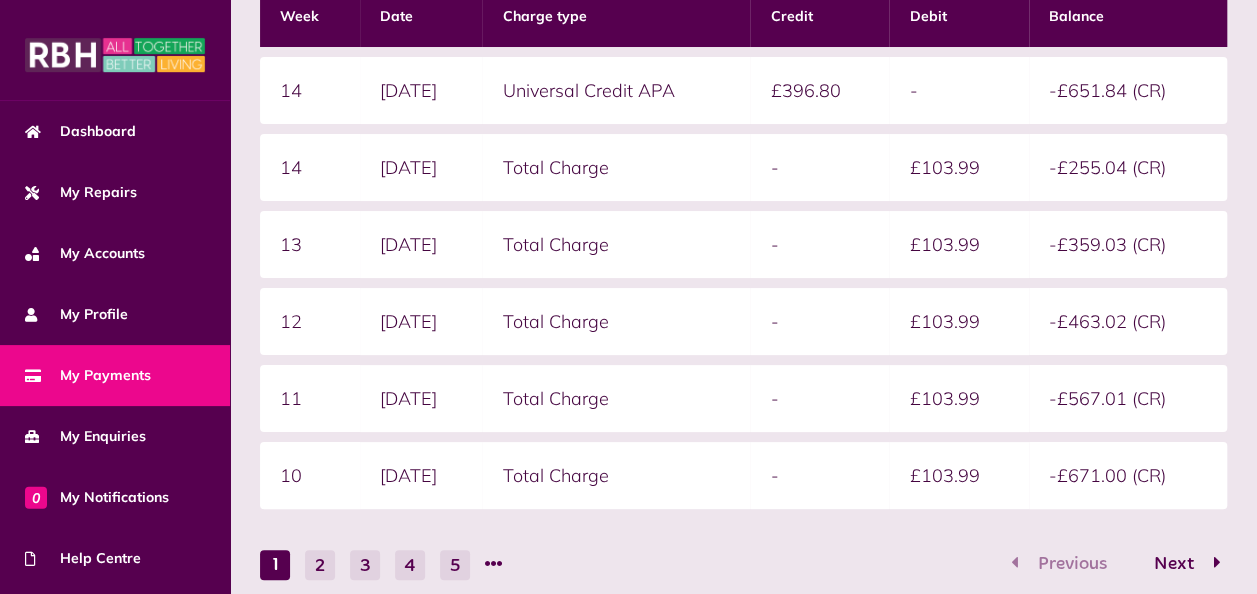 scroll, scrollTop: 557, scrollLeft: 0, axis: vertical 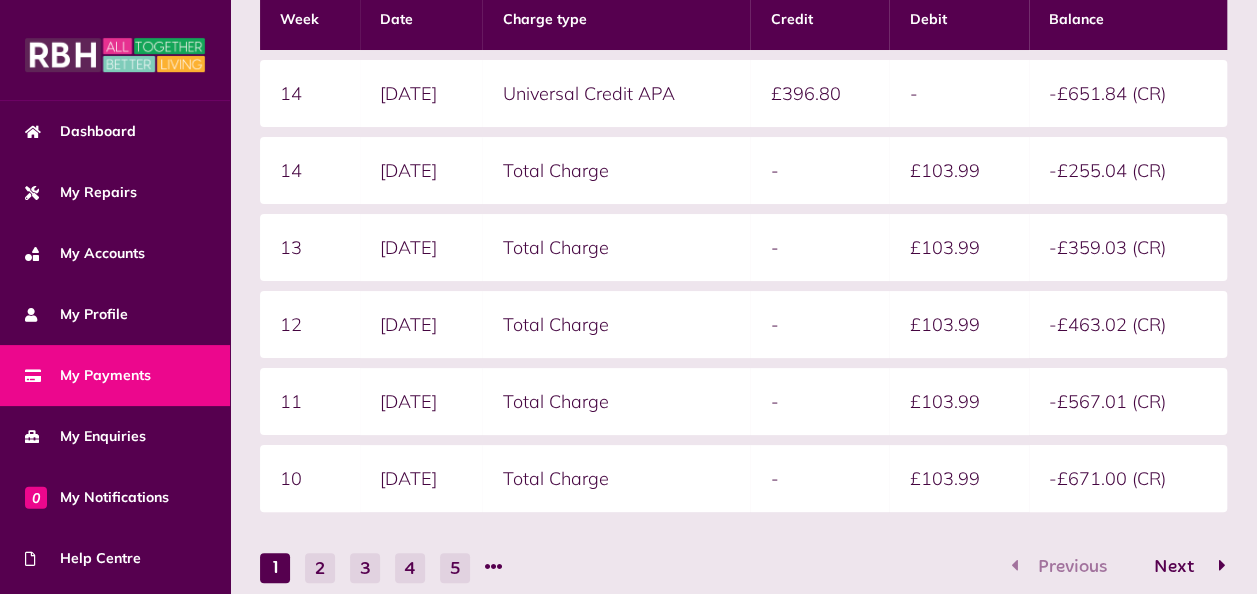click on "Next" at bounding box center (1174, 567) 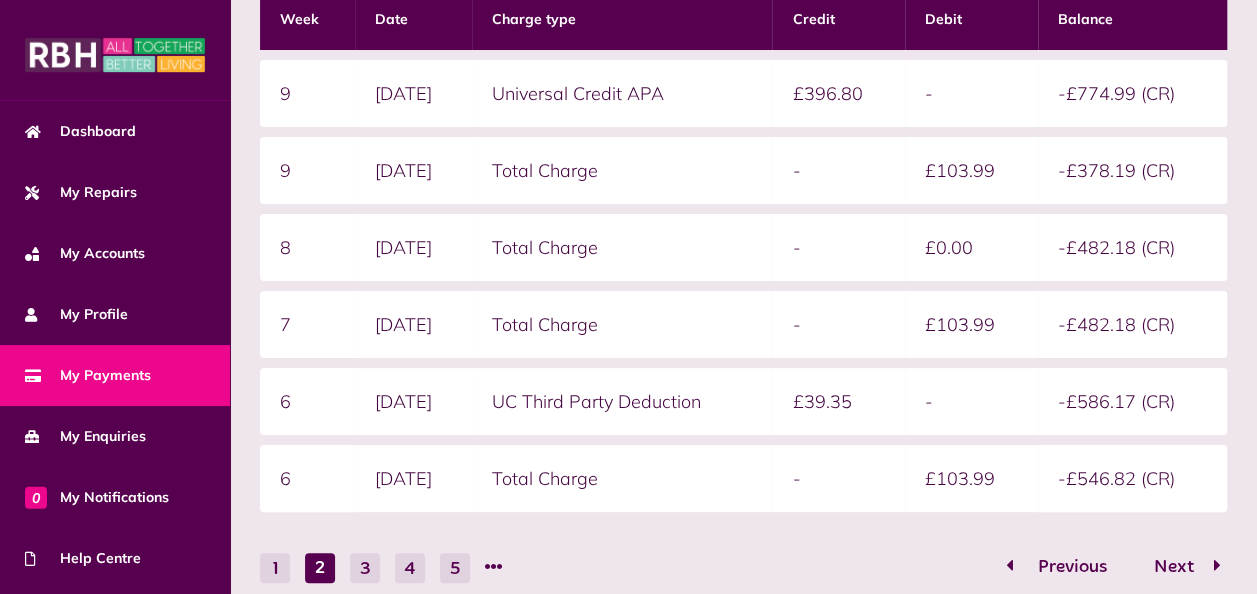 click on "Previous" at bounding box center [1072, 567] 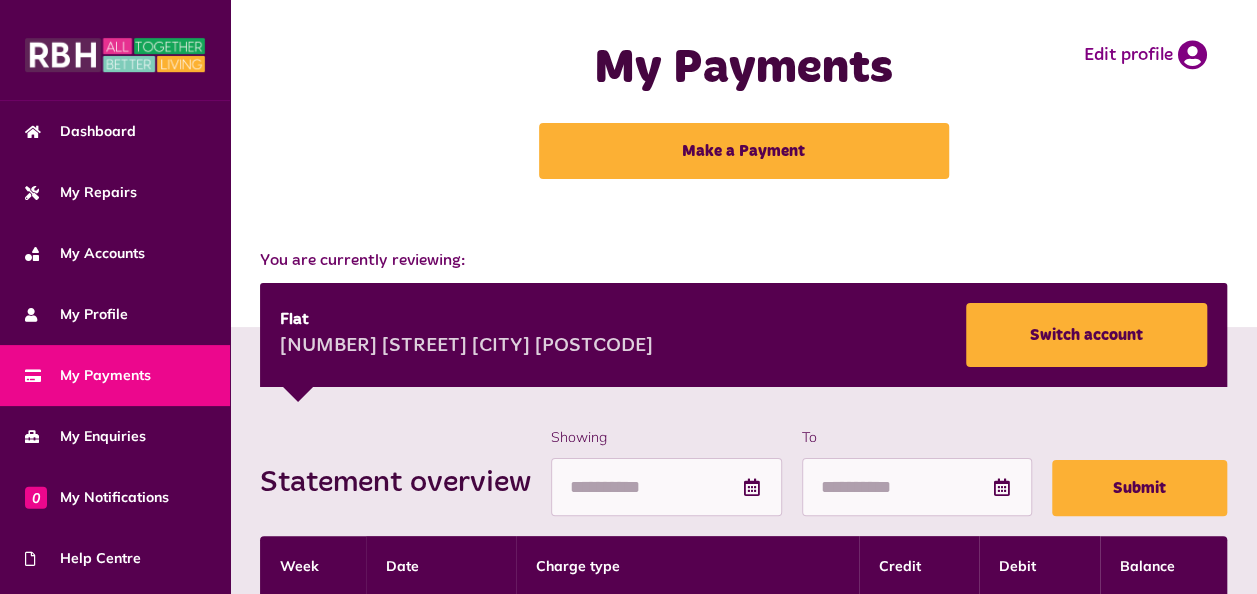 scroll, scrollTop: 0, scrollLeft: 0, axis: both 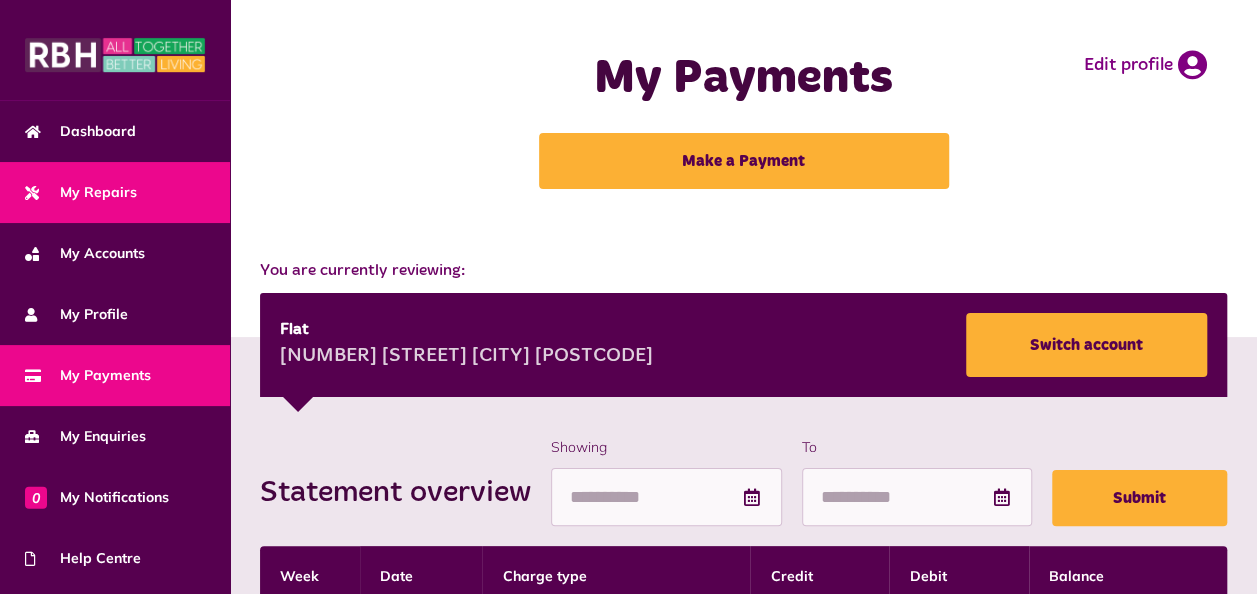 click on "My Repairs" at bounding box center [81, 192] 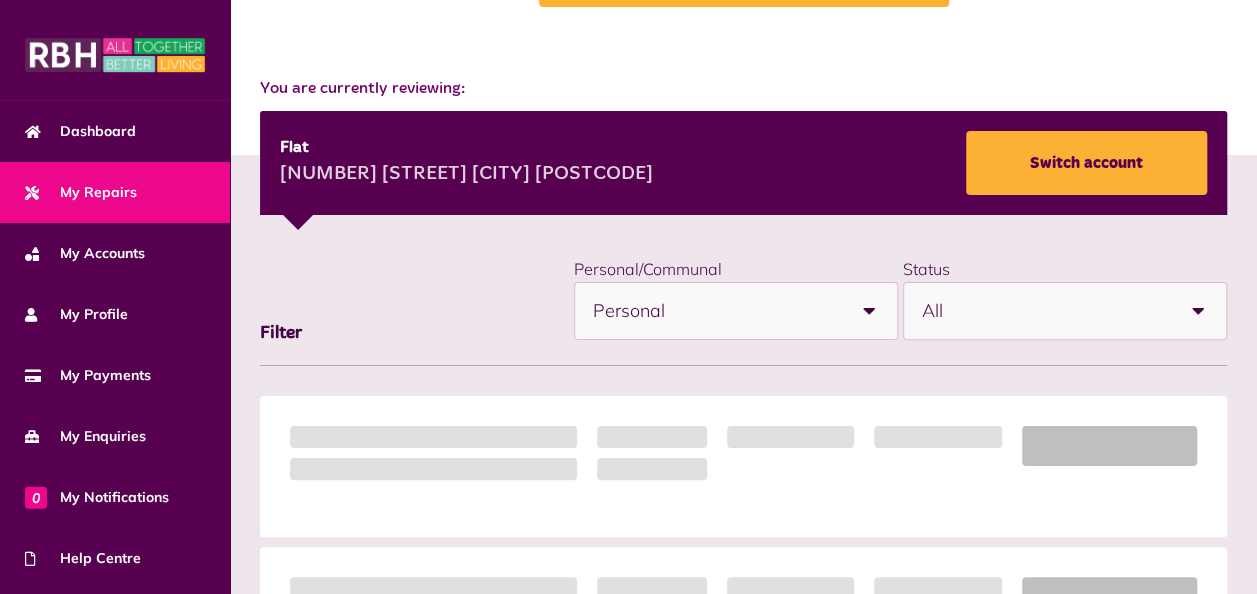scroll, scrollTop: 36, scrollLeft: 0, axis: vertical 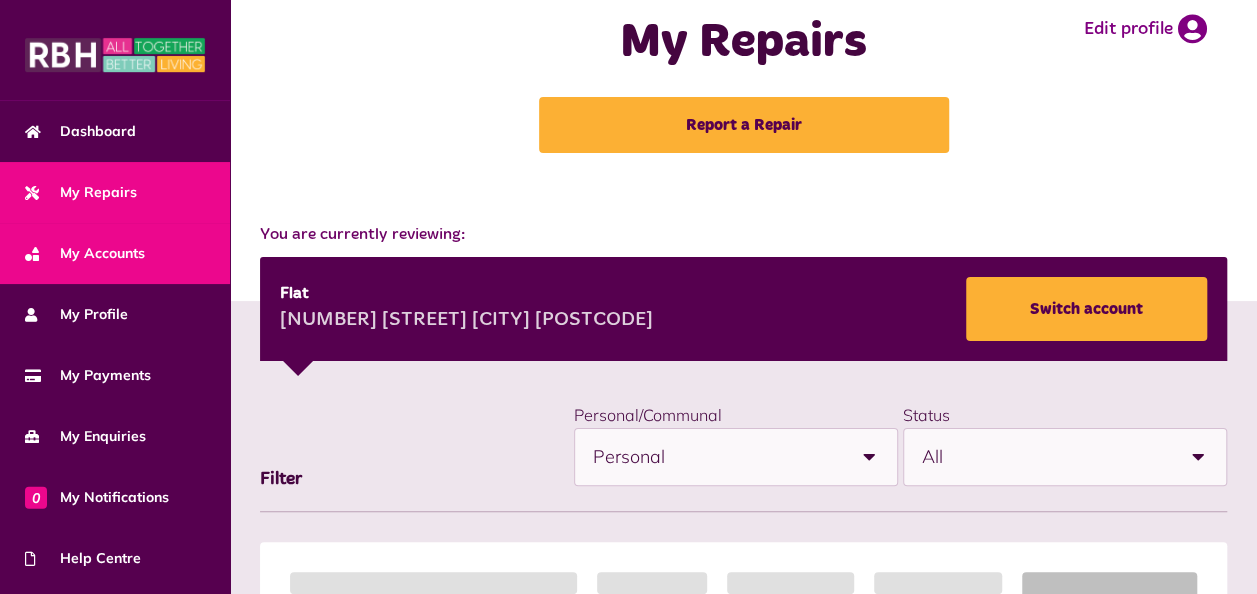 click on "My Accounts" at bounding box center [85, 253] 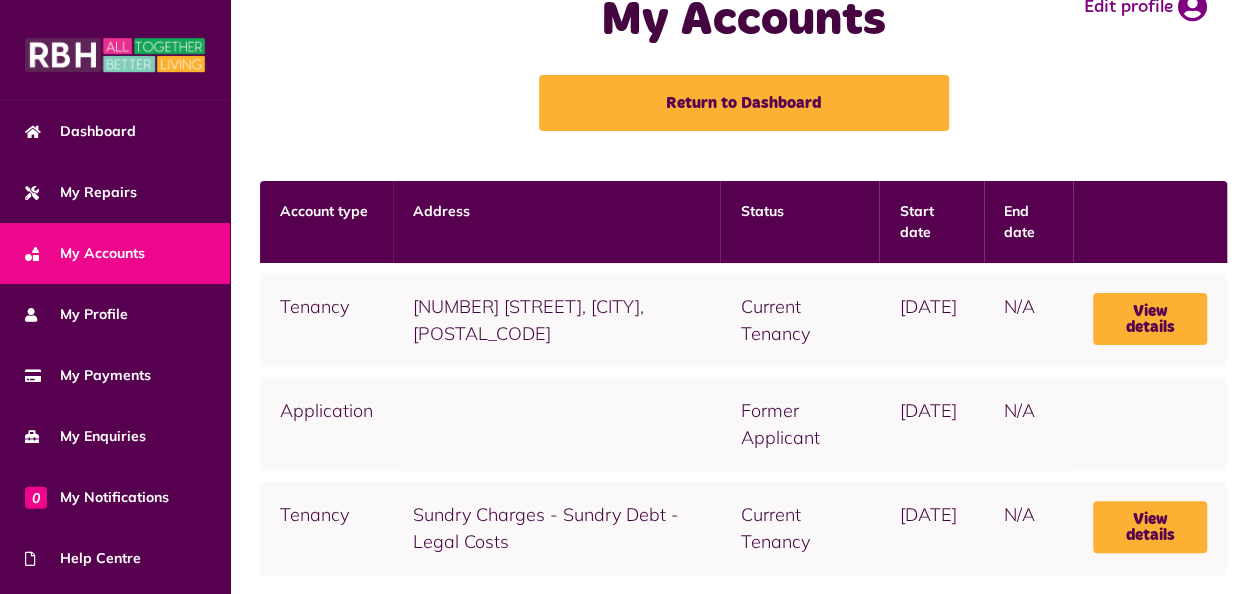 scroll, scrollTop: 30, scrollLeft: 0, axis: vertical 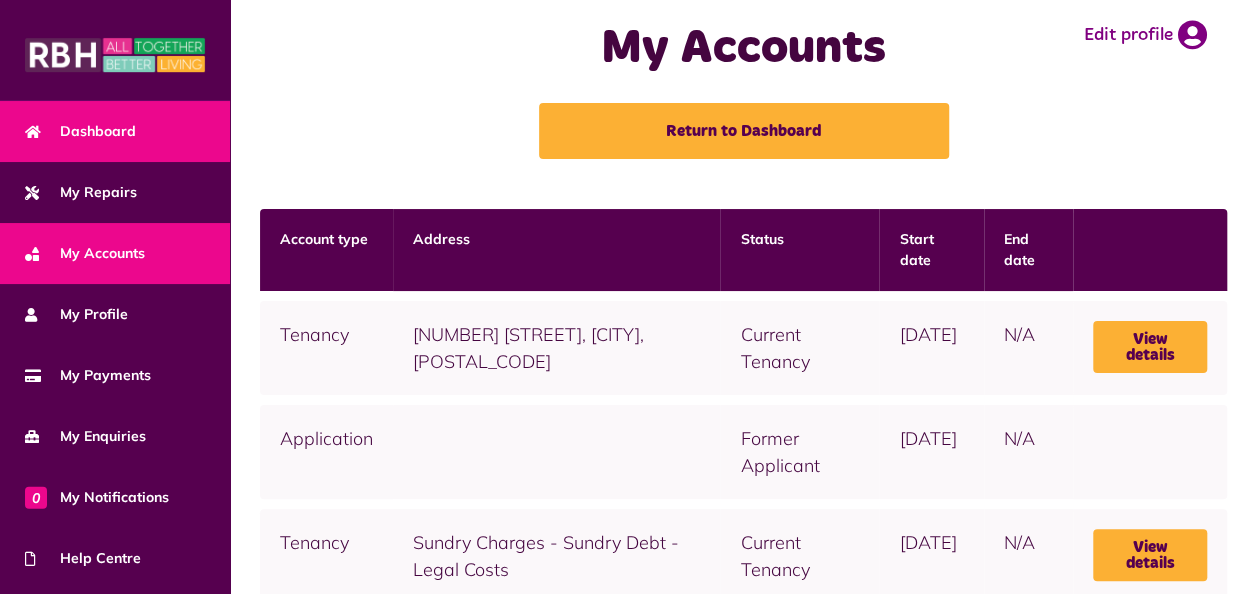 click on "Dashboard" at bounding box center [115, 131] 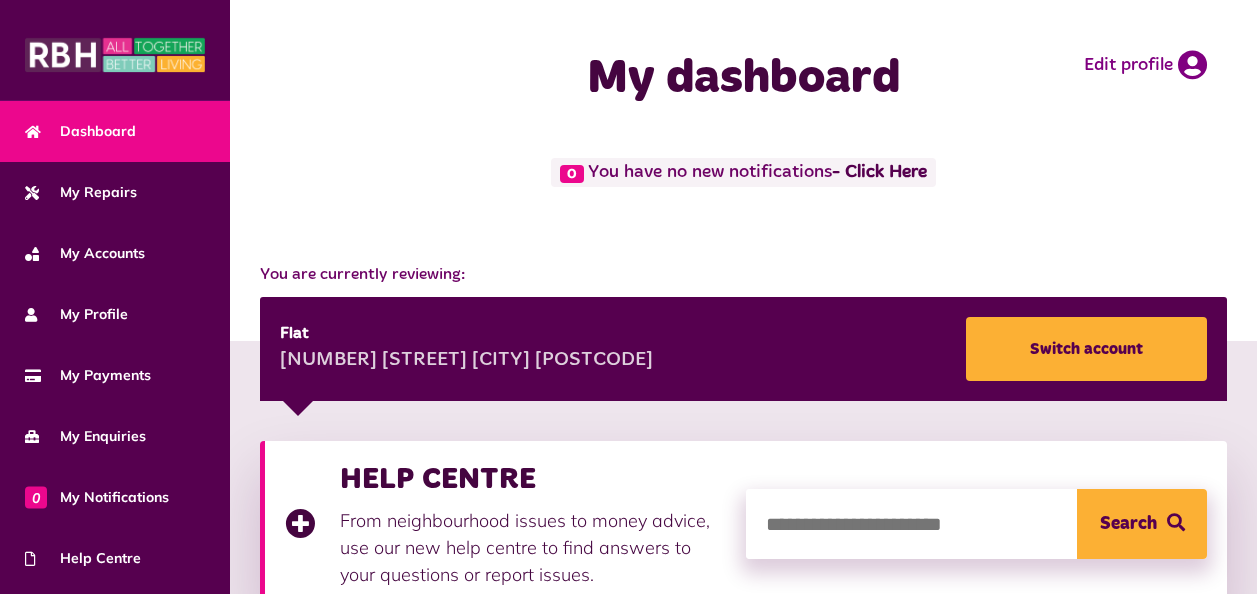 scroll, scrollTop: 0, scrollLeft: 0, axis: both 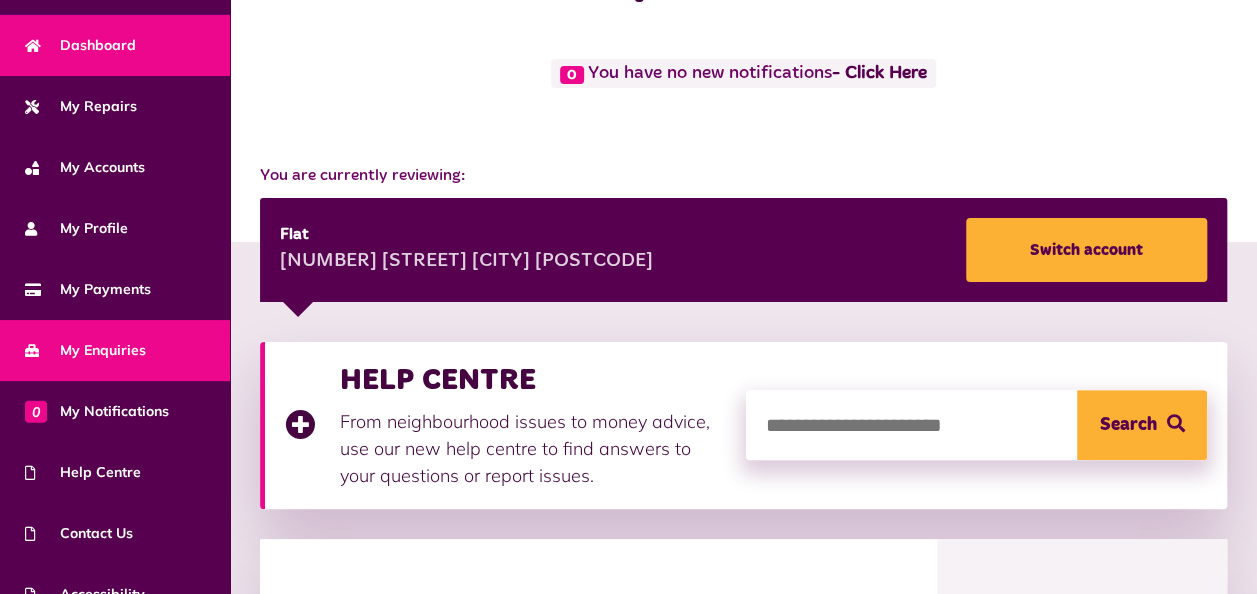 click on "My Enquiries" at bounding box center [85, 350] 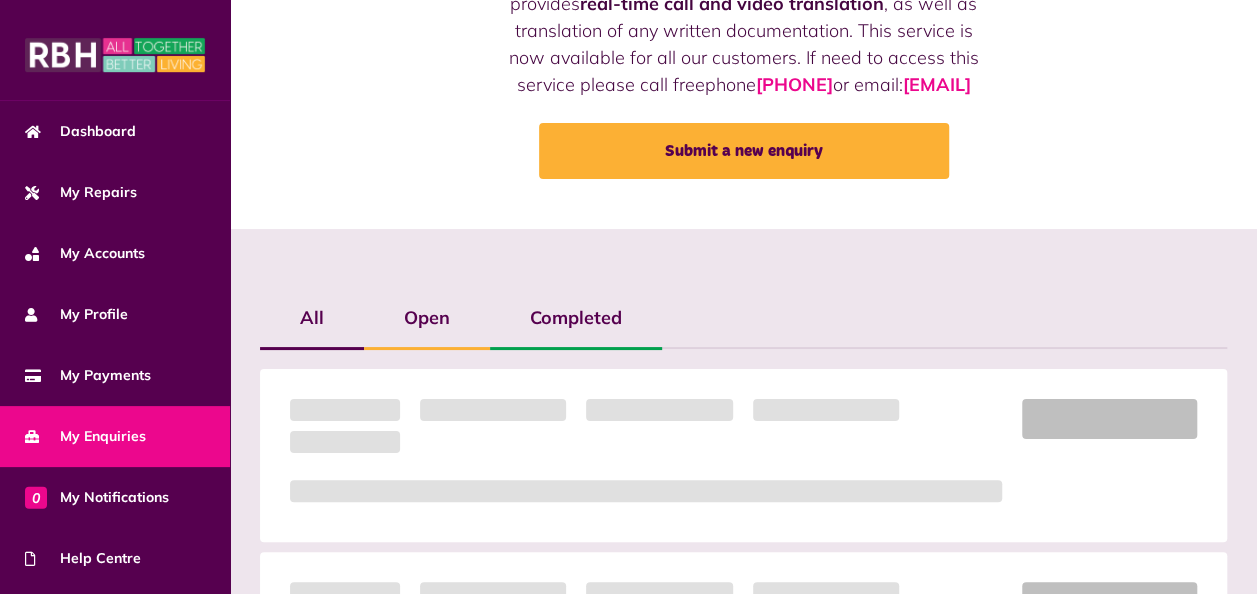 scroll, scrollTop: 196, scrollLeft: 0, axis: vertical 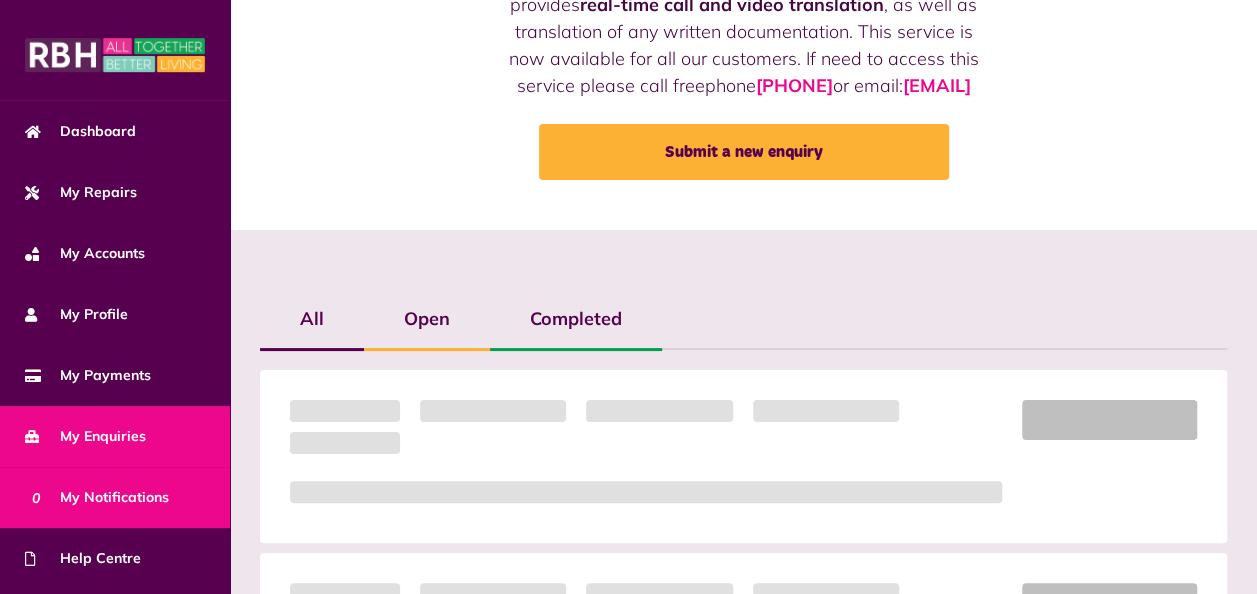 click on "0  My Notifications" at bounding box center [97, 497] 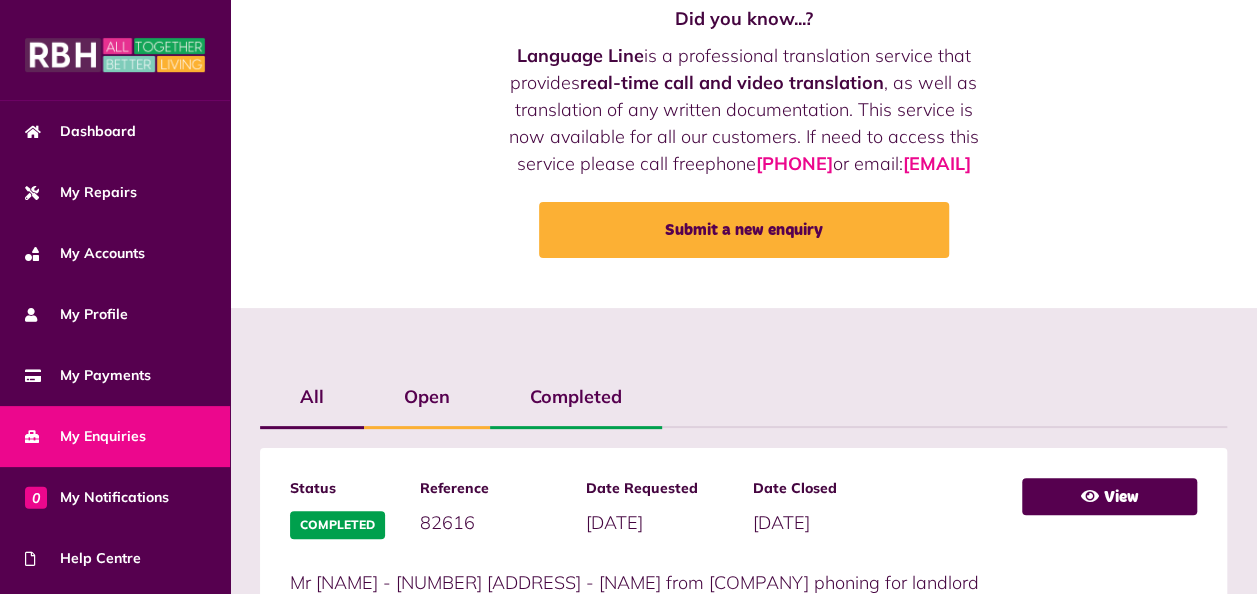 scroll, scrollTop: 0, scrollLeft: 0, axis: both 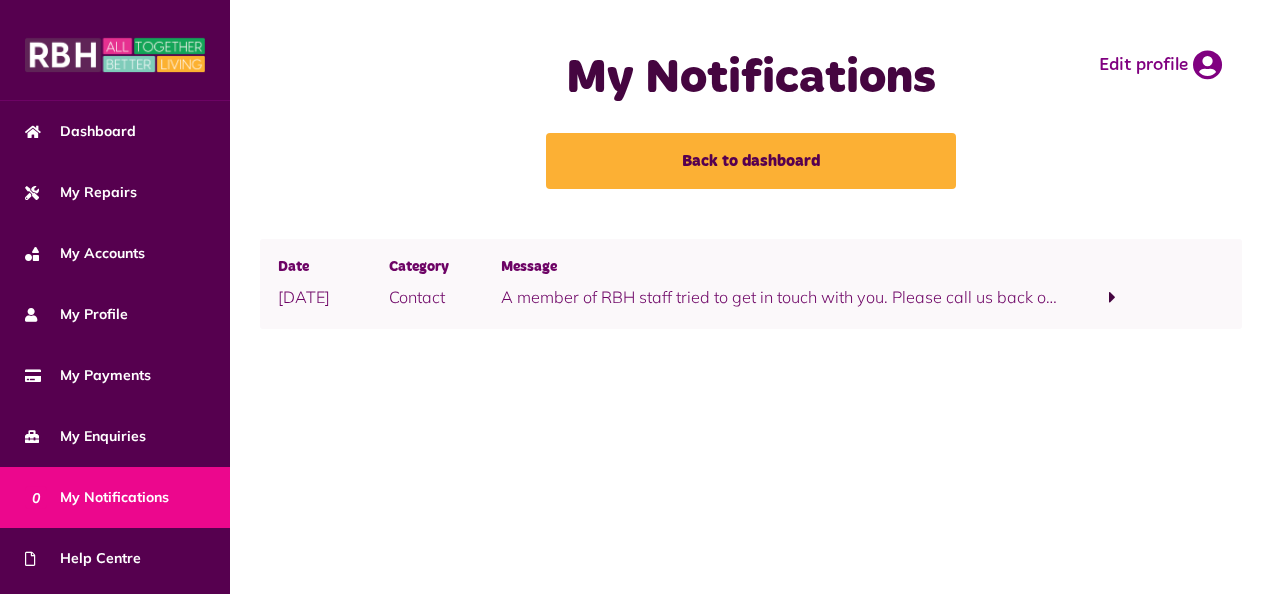 click at bounding box center (1112, 297) 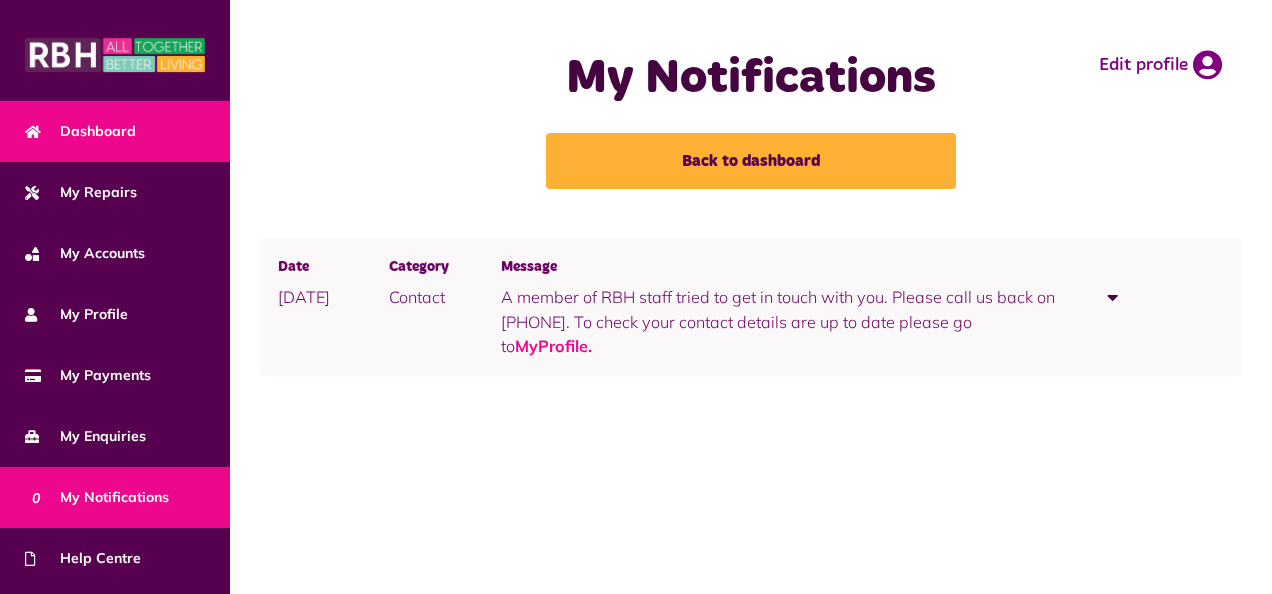 click on "Dashboard" at bounding box center [115, 131] 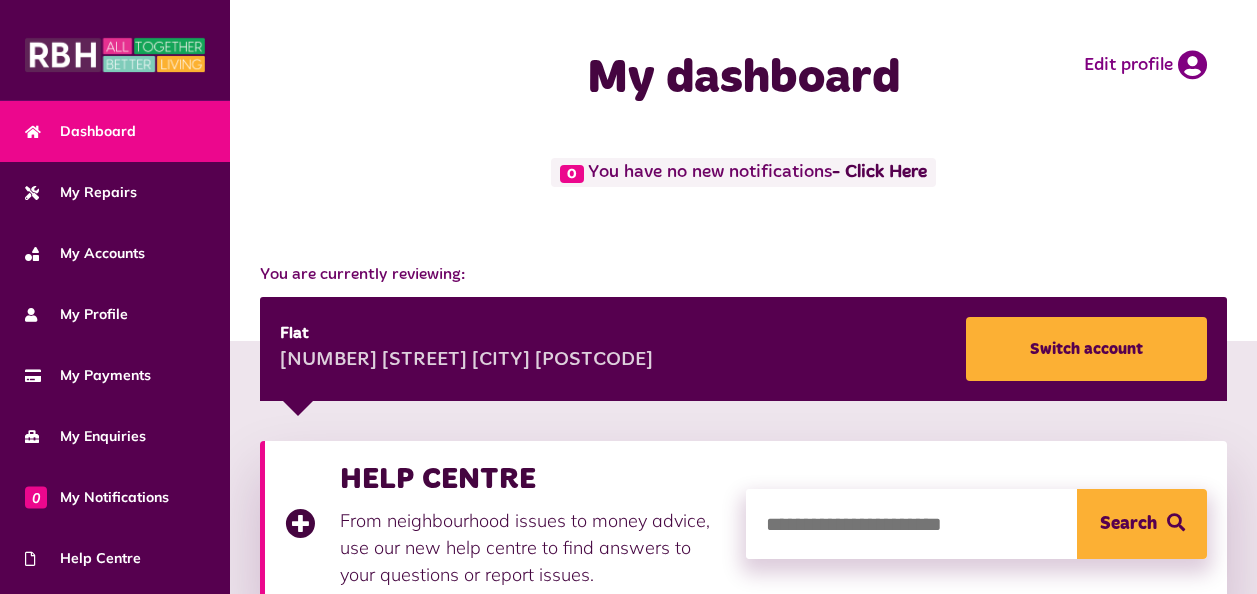 scroll, scrollTop: 0, scrollLeft: 0, axis: both 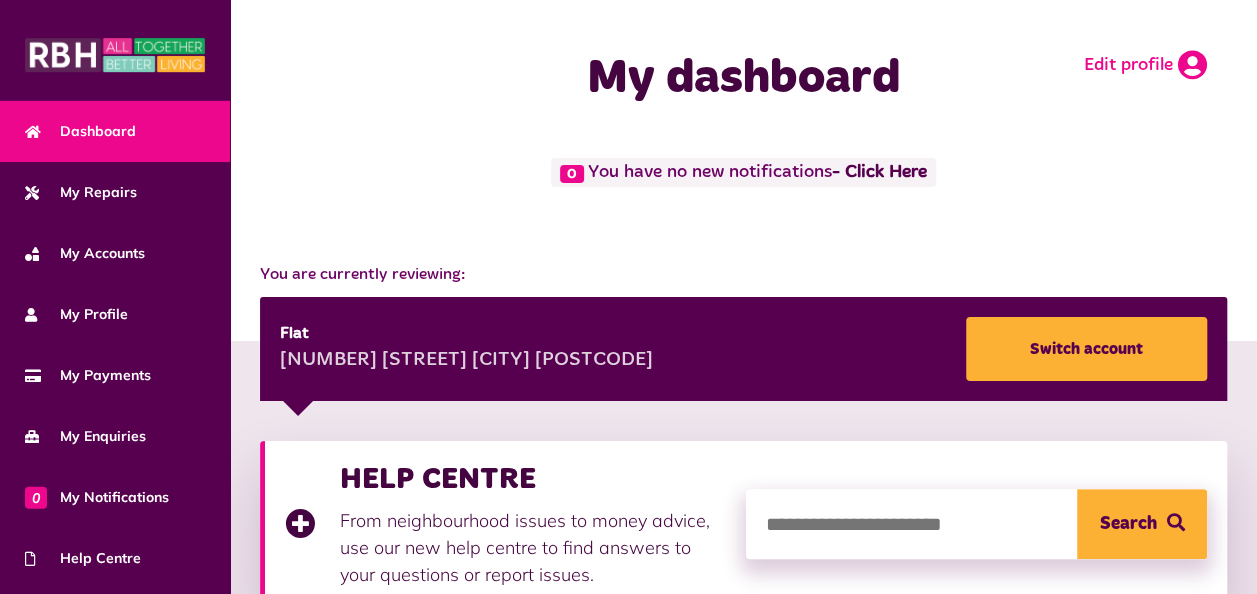click on "Edit profile" at bounding box center [1145, 65] 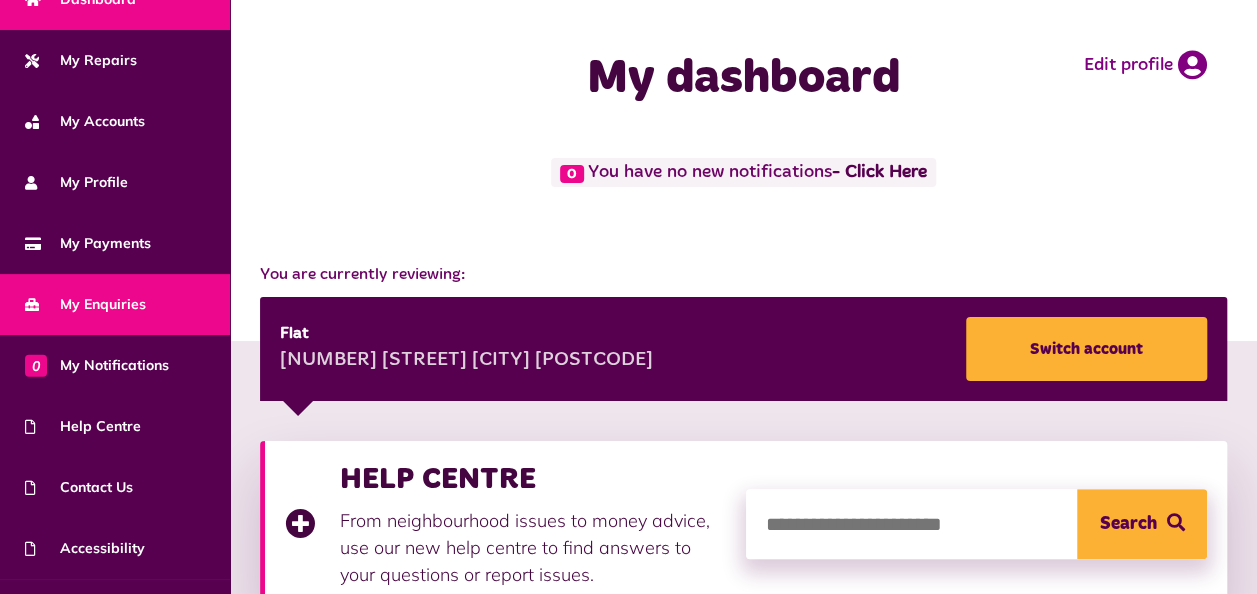 scroll, scrollTop: 176, scrollLeft: 0, axis: vertical 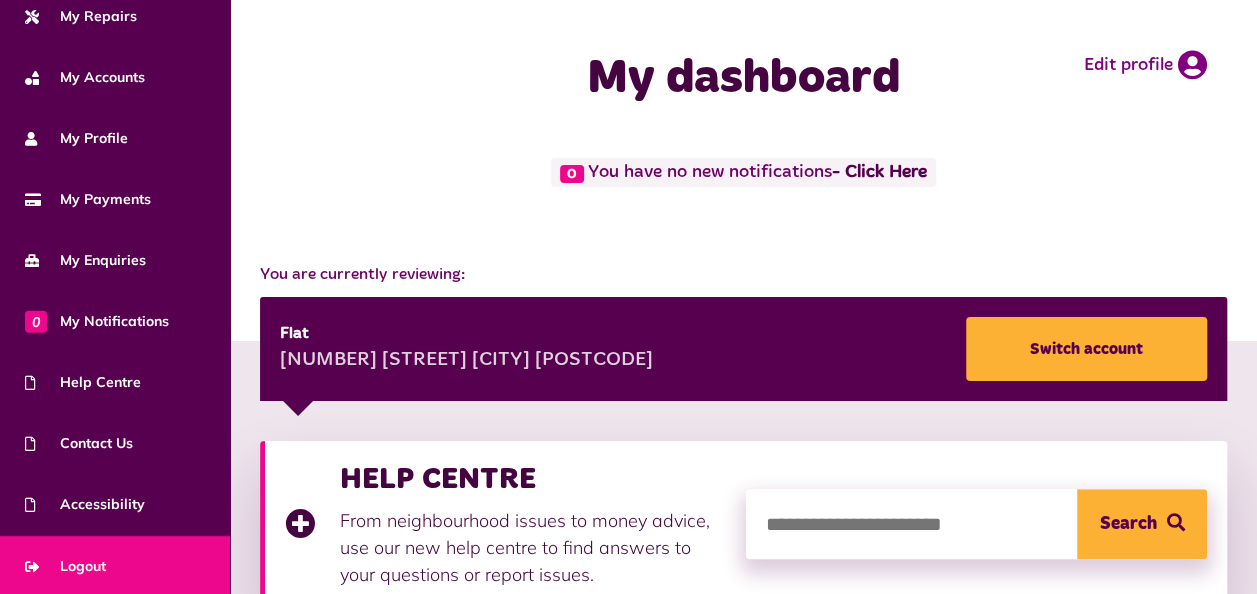 click on "Logout" at bounding box center [115, 566] 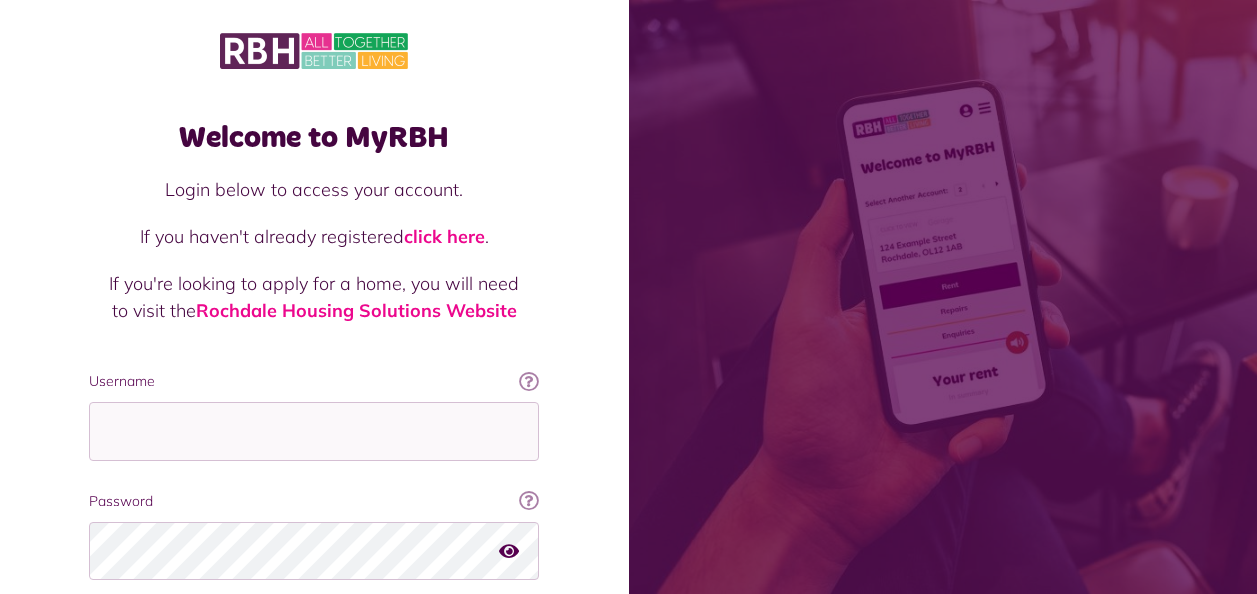 scroll, scrollTop: 0, scrollLeft: 0, axis: both 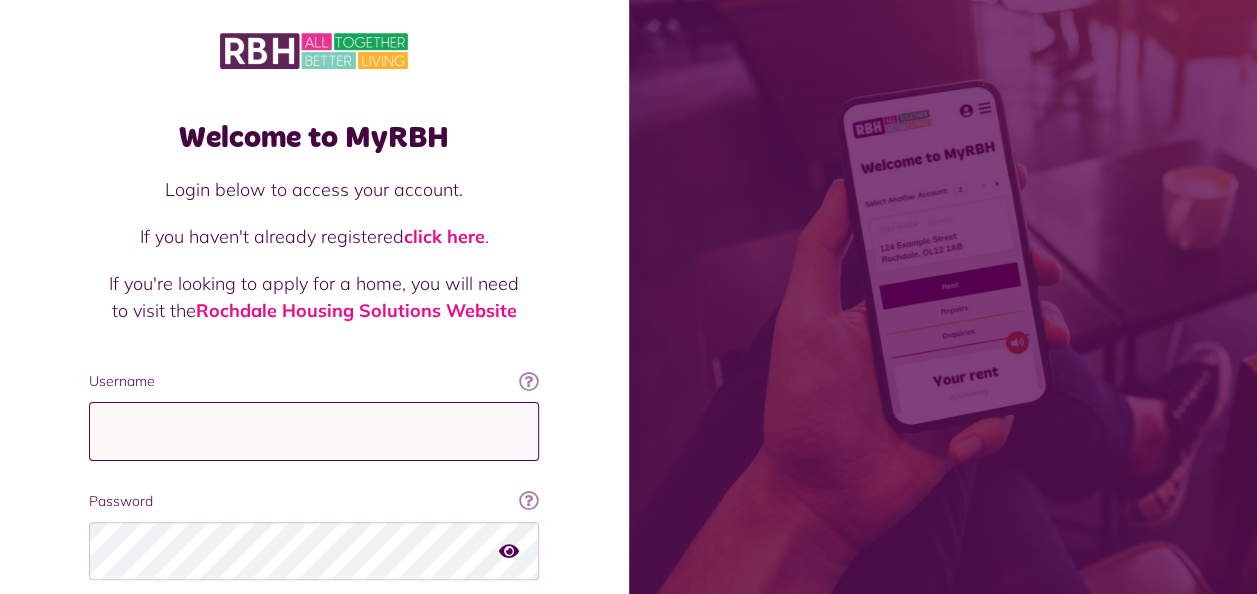 click on "Username" at bounding box center (314, 431) 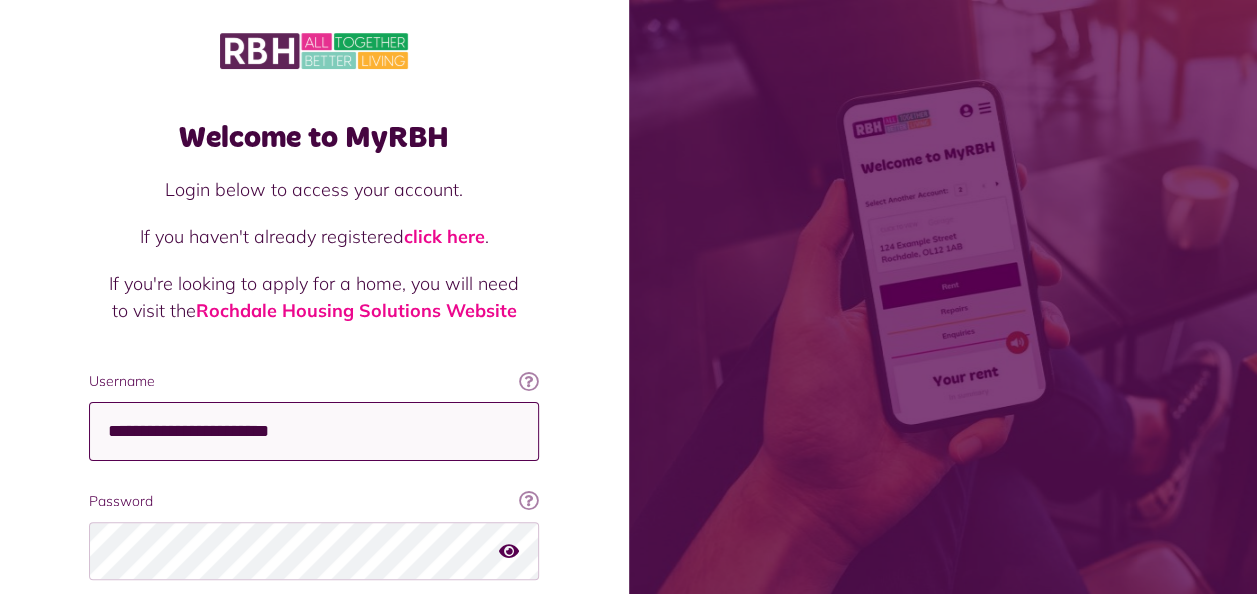 click on "**********" at bounding box center [314, 431] 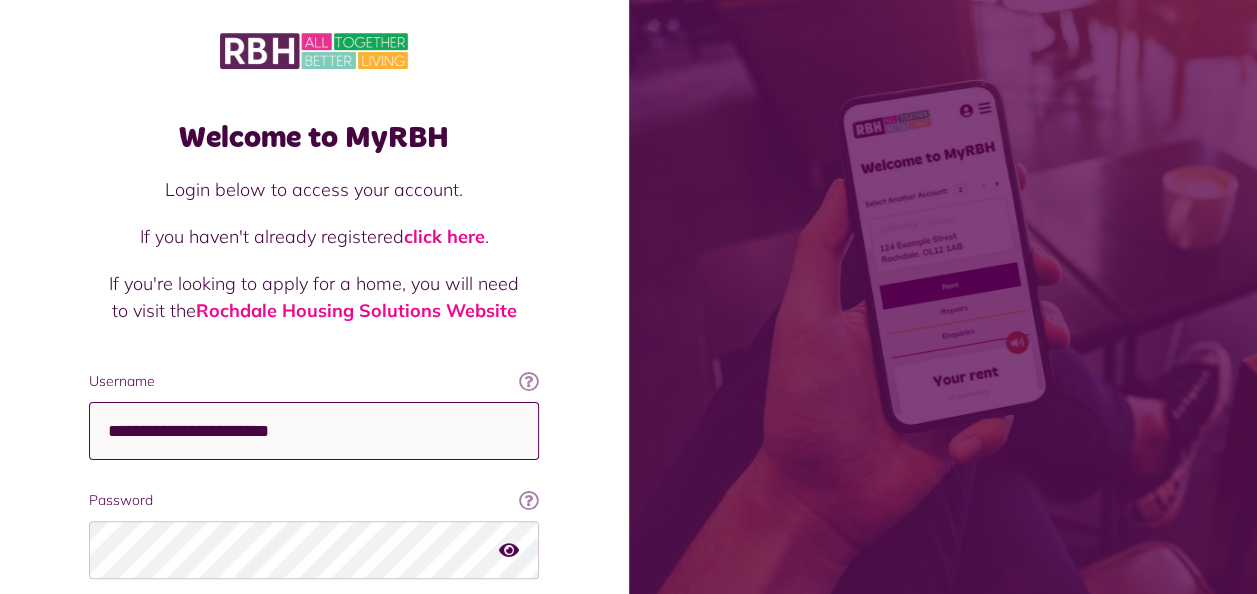 click on "**********" at bounding box center [314, 431] 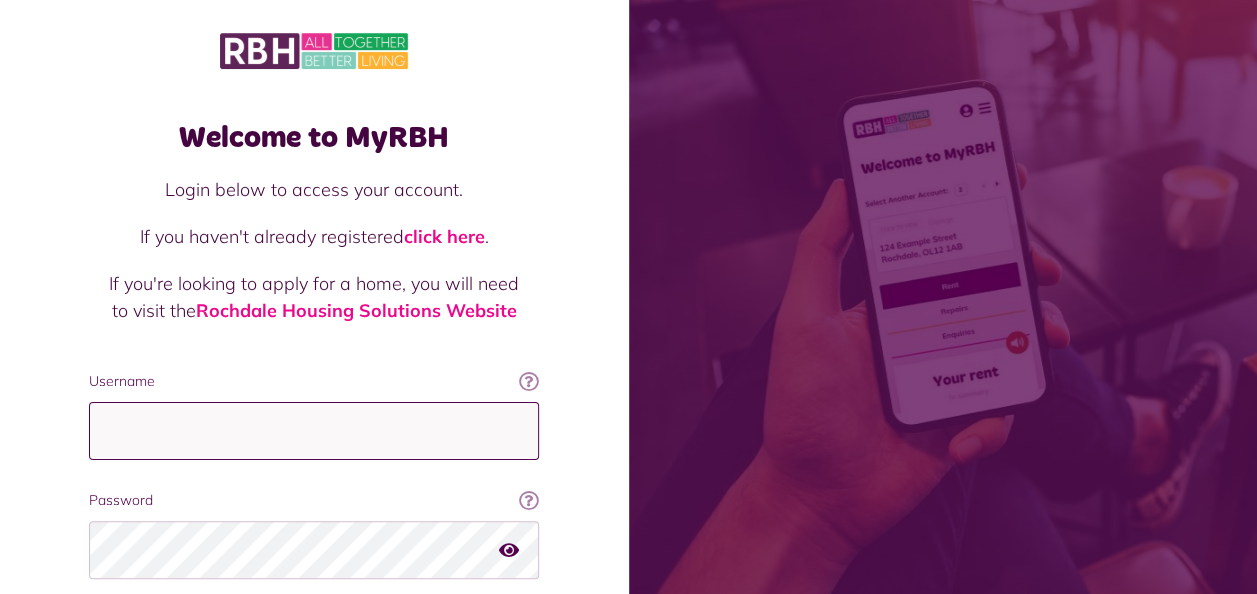 scroll, scrollTop: 0, scrollLeft: 0, axis: both 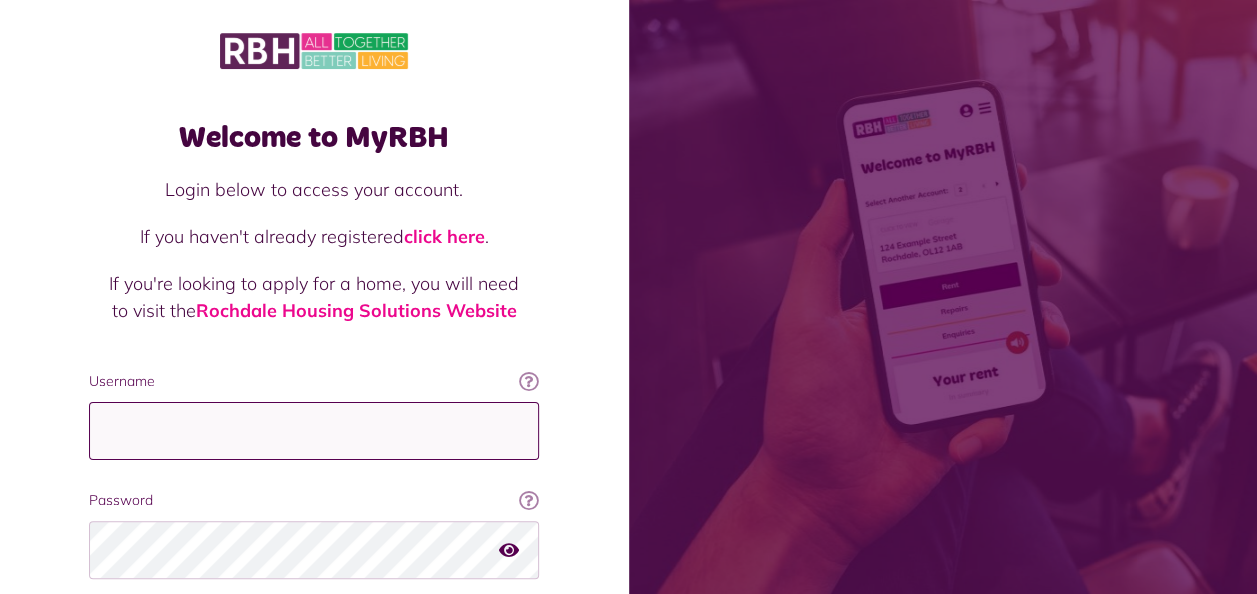 type on "**********" 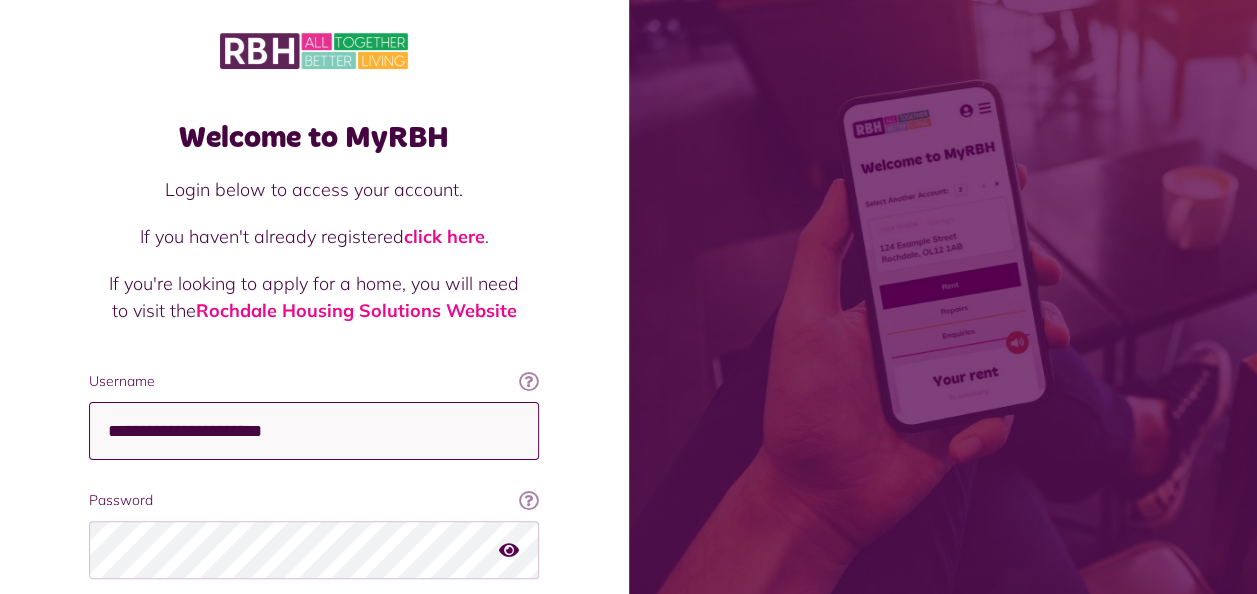 scroll, scrollTop: 88, scrollLeft: 0, axis: vertical 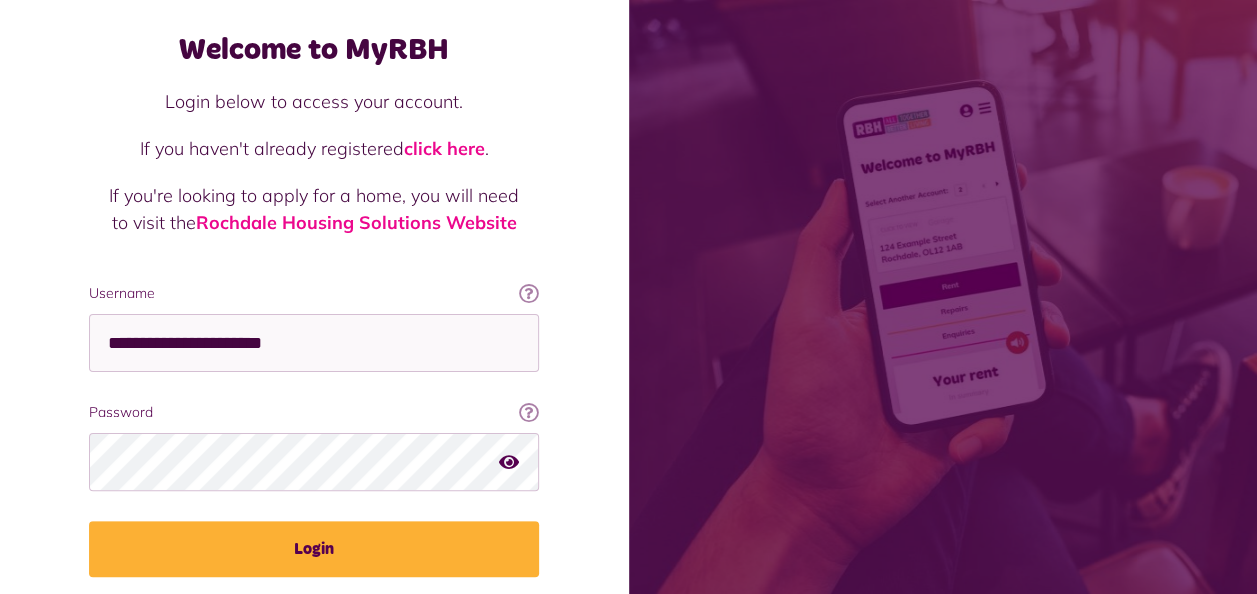 click at bounding box center [509, 462] 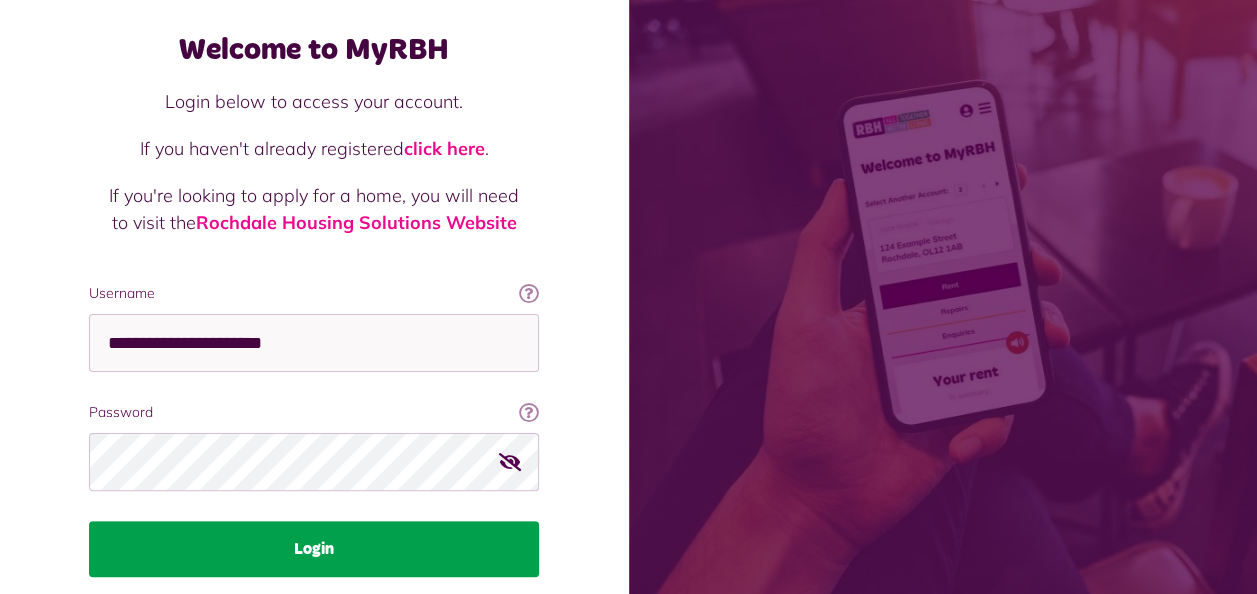 click on "Login" at bounding box center (314, 549) 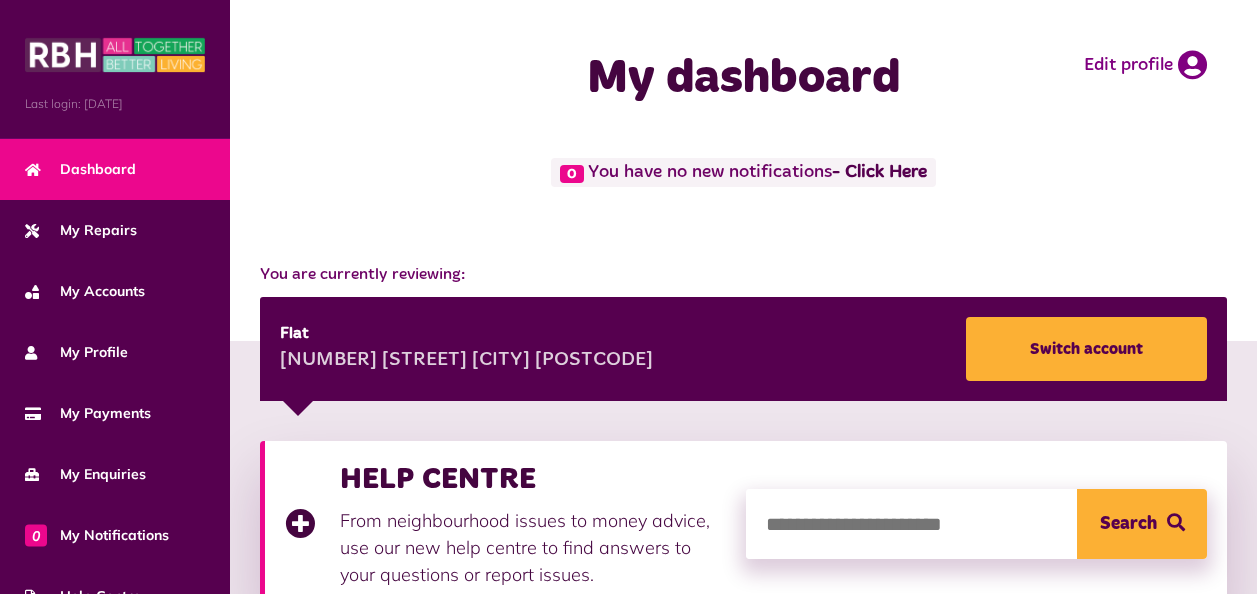 scroll, scrollTop: 0, scrollLeft: 0, axis: both 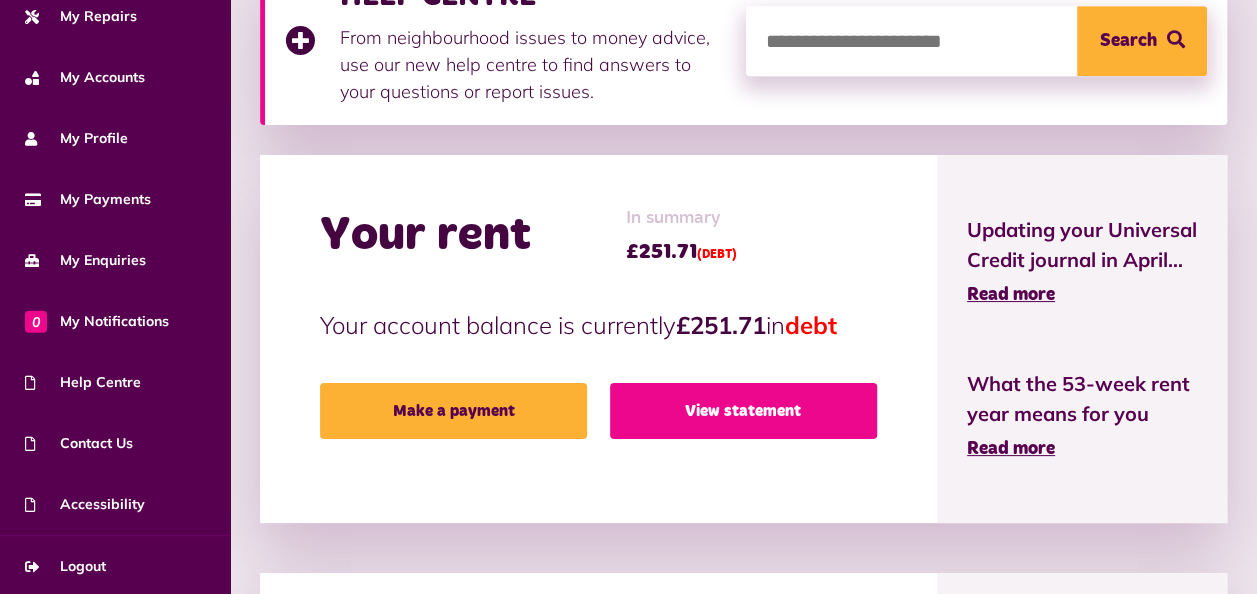 click on "View statement" at bounding box center [743, 411] 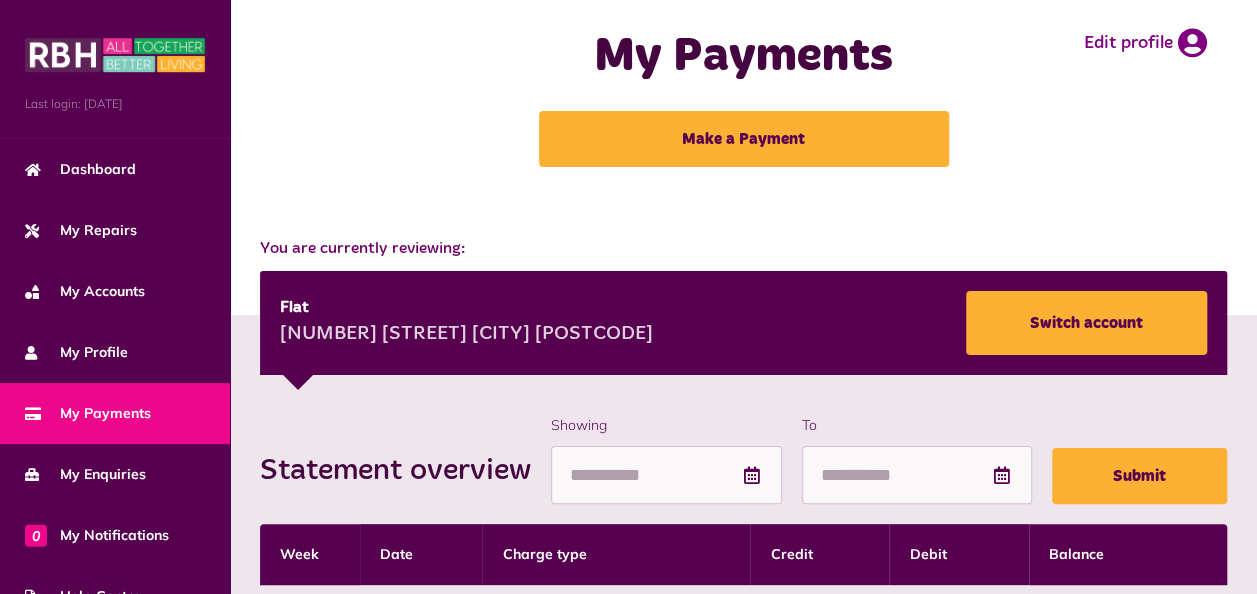 scroll, scrollTop: 20, scrollLeft: 0, axis: vertical 